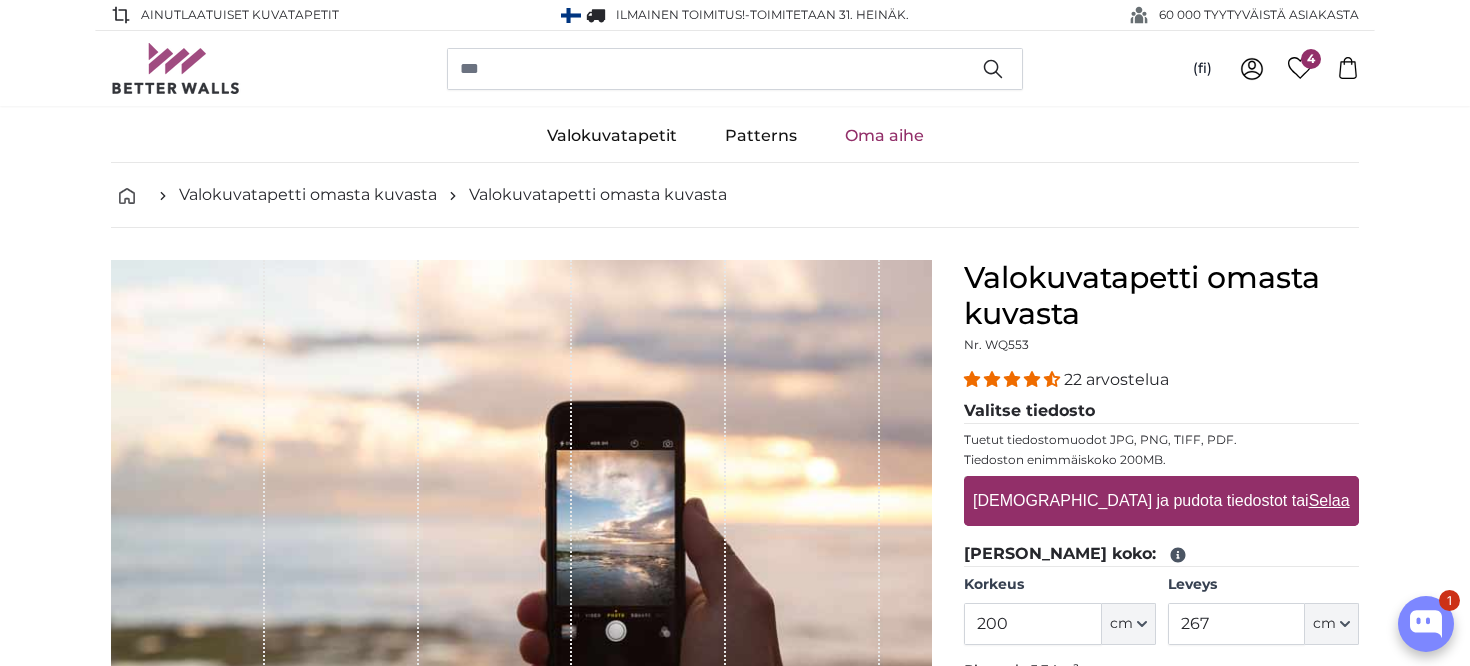 scroll, scrollTop: 40, scrollLeft: 0, axis: vertical 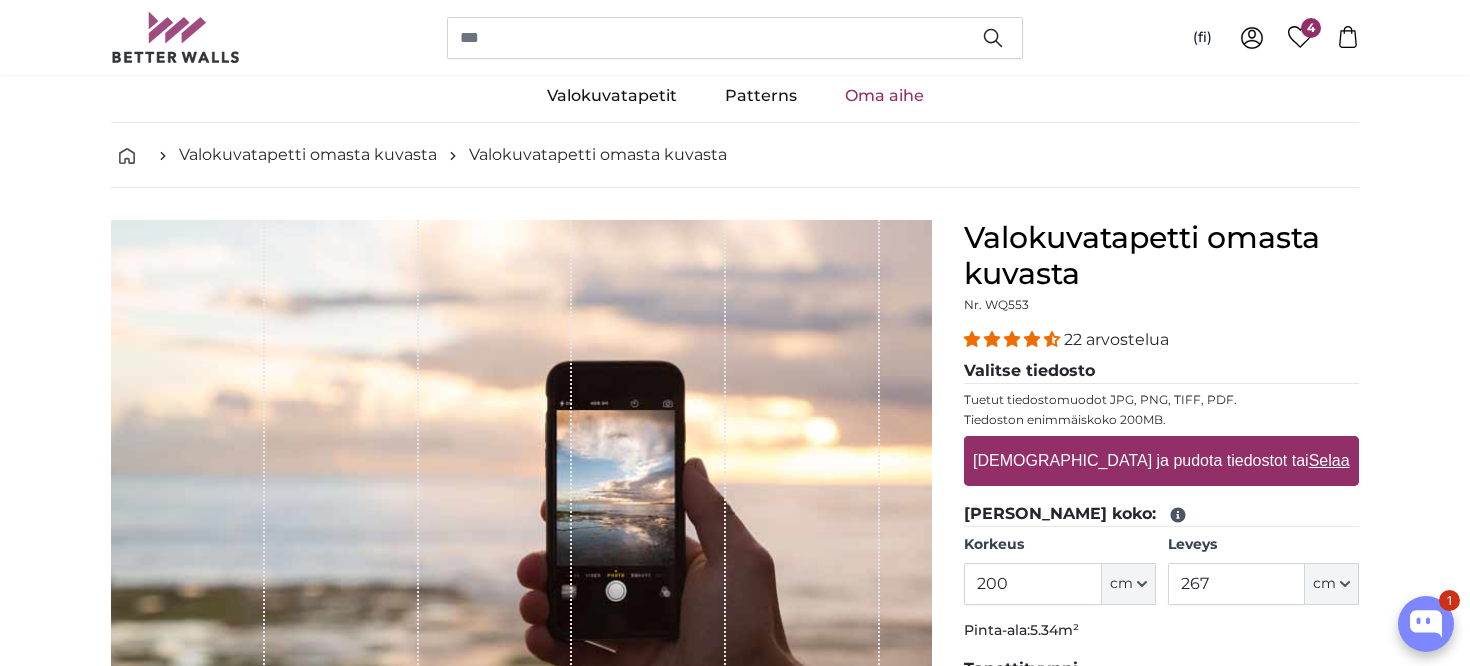 click on "[DEMOGRAPHIC_DATA] [PERSON_NAME] tiedostot tai  Selaa" at bounding box center [1161, 461] 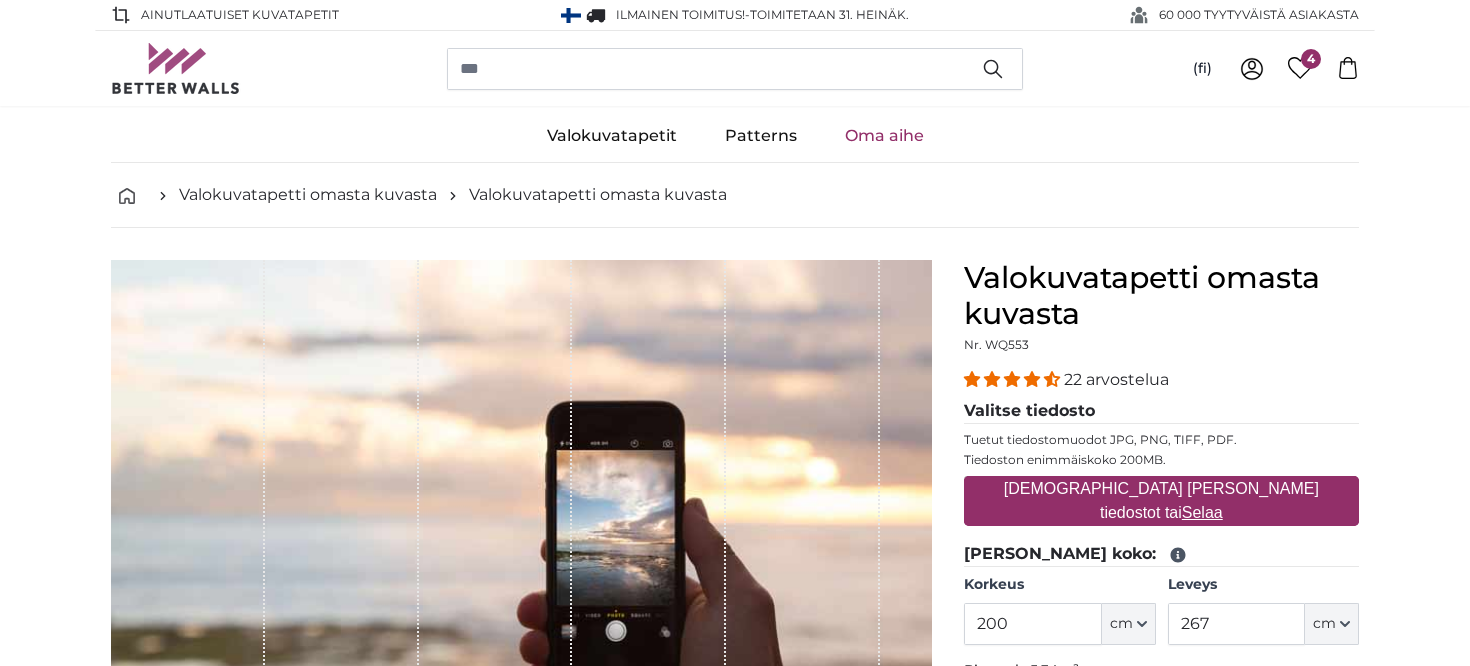 scroll, scrollTop: 0, scrollLeft: 0, axis: both 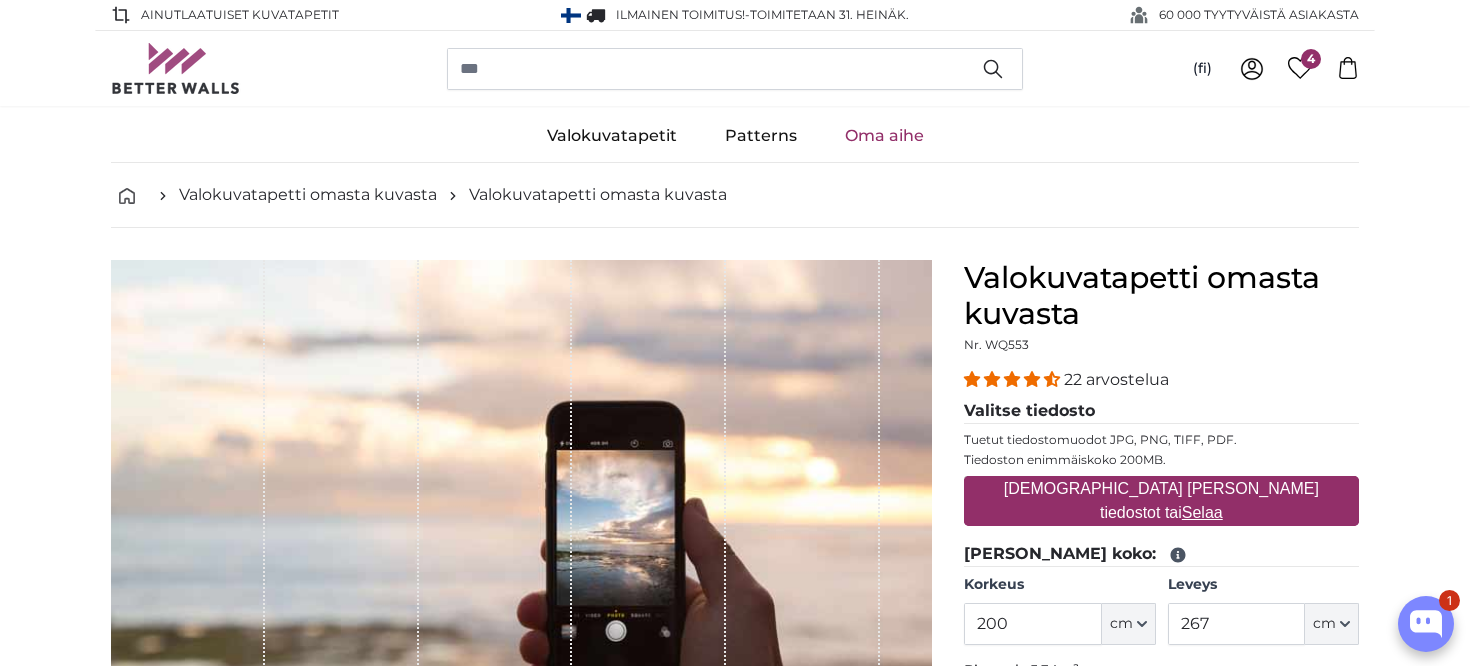 click on "[DEMOGRAPHIC_DATA] [PERSON_NAME] tiedostot tai  Selaa" at bounding box center [1161, 501] 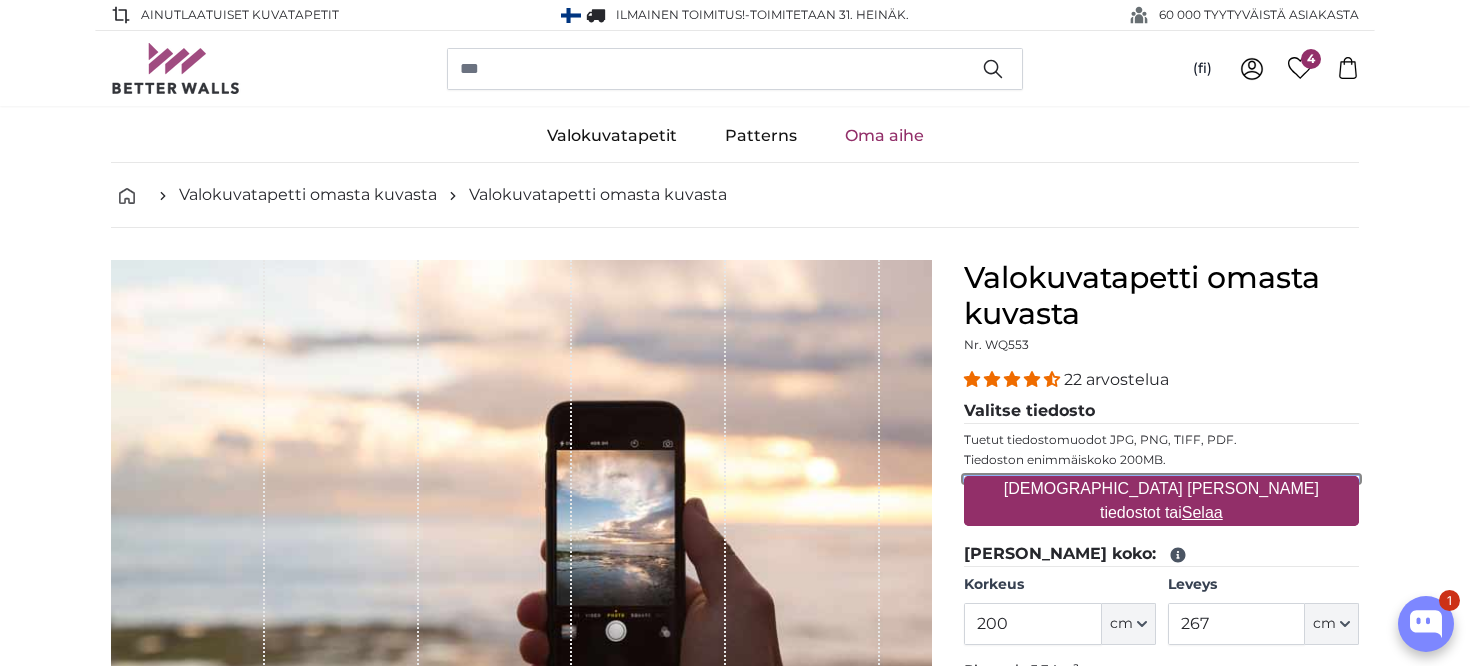 click on "[DEMOGRAPHIC_DATA] [PERSON_NAME] tiedostot tai  Selaa" at bounding box center (1161, 479) 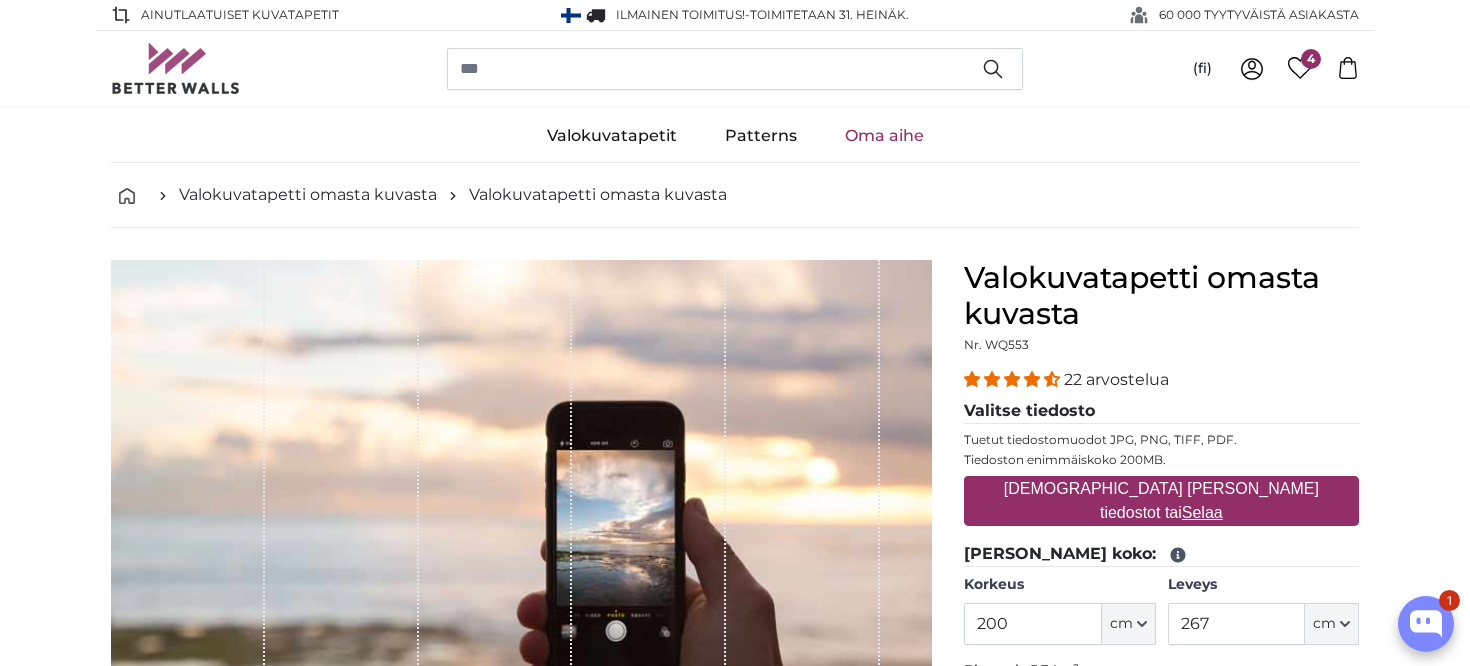 click on "[DEMOGRAPHIC_DATA] [PERSON_NAME] tiedostot tai  Selaa" at bounding box center [1161, 501] 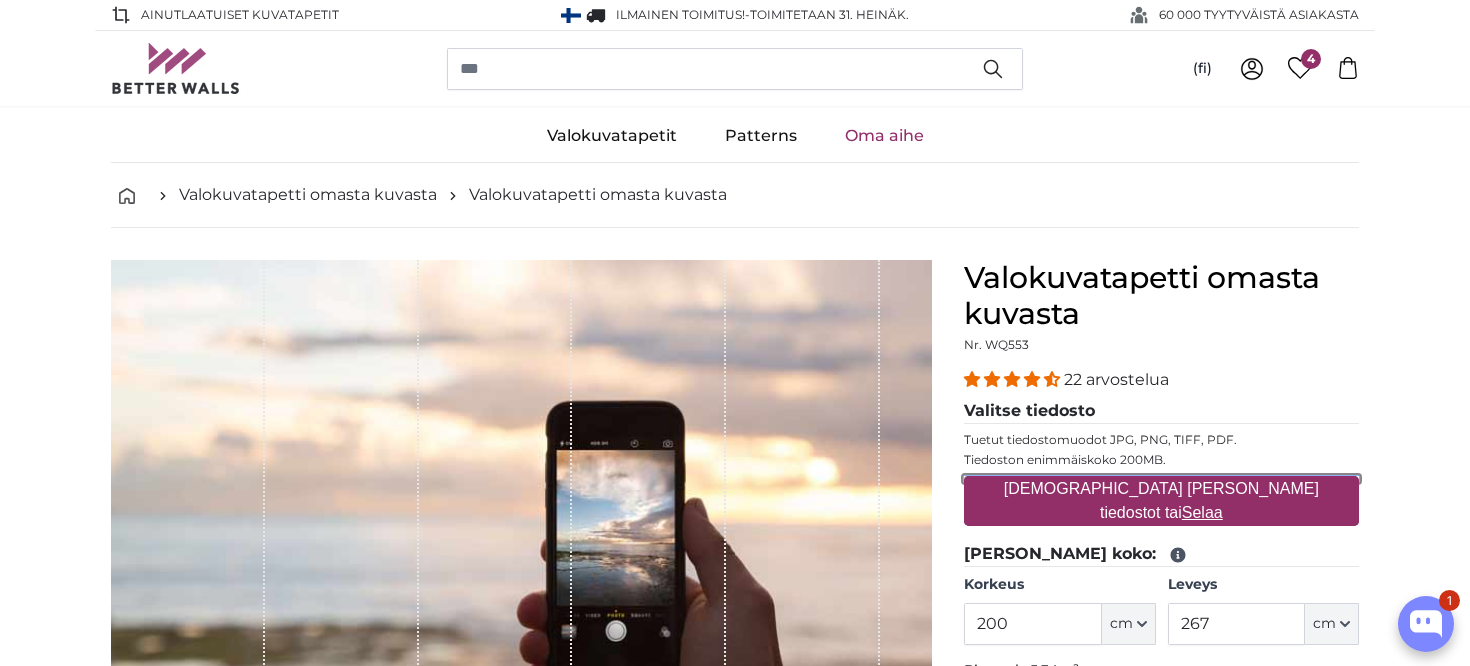 type on "**********" 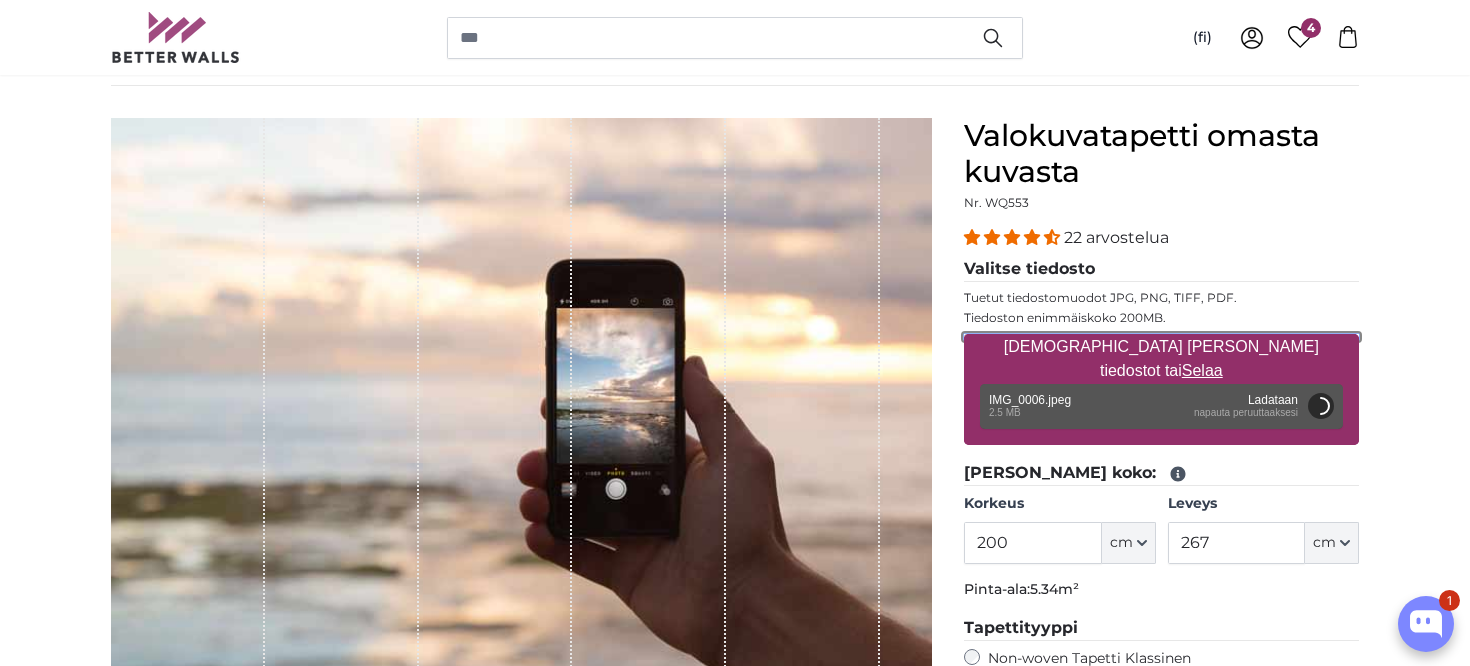 scroll, scrollTop: 147, scrollLeft: 0, axis: vertical 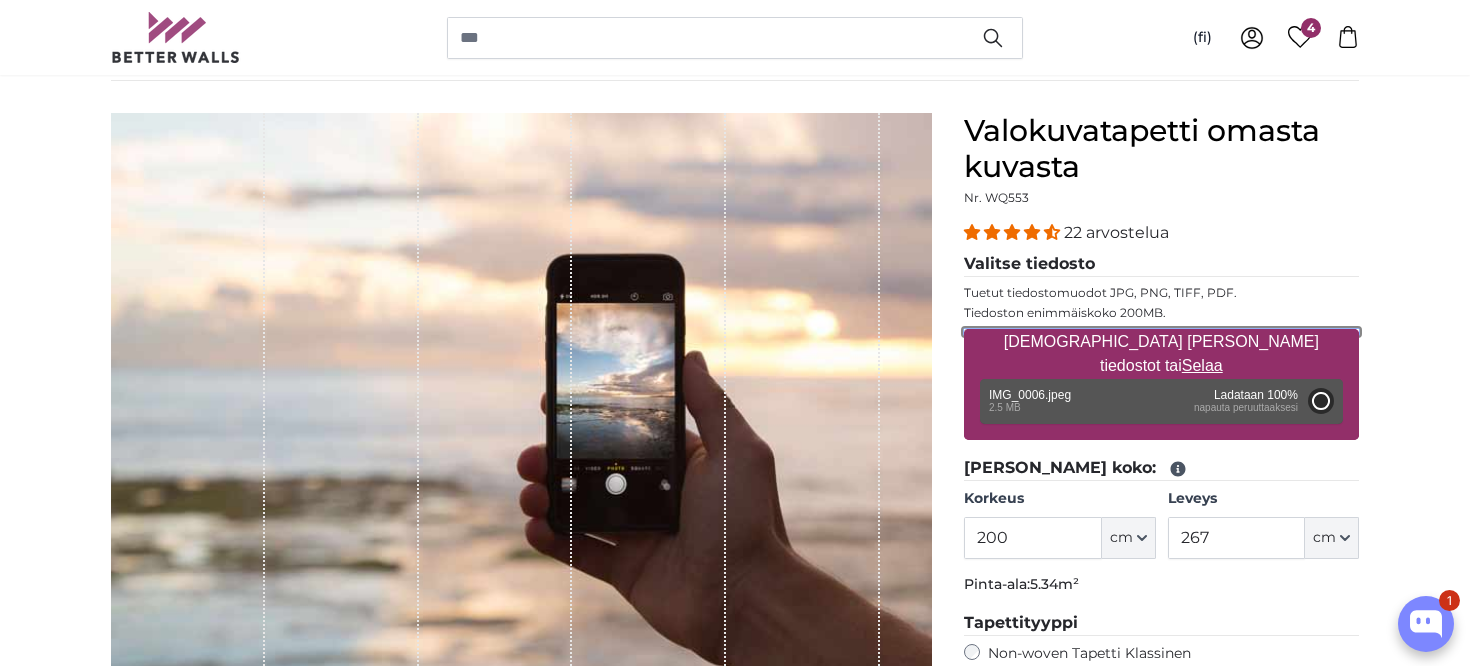 type on "184" 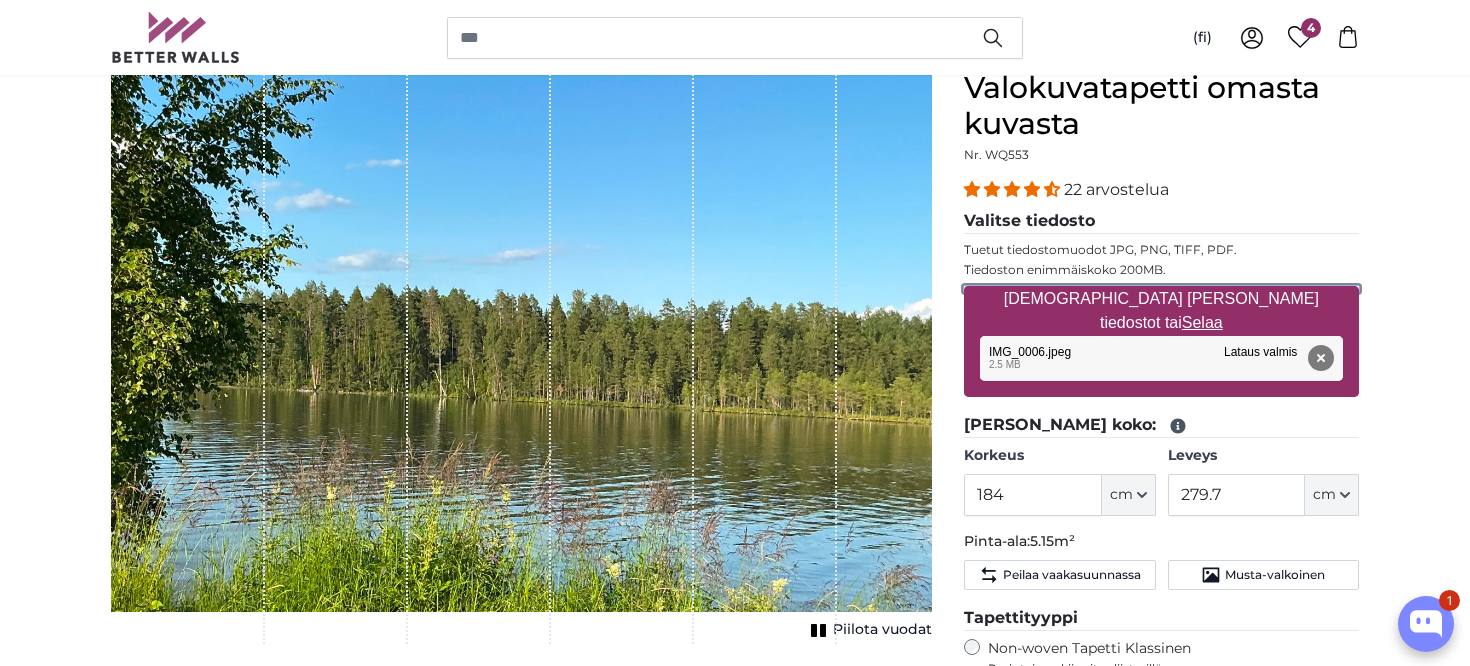 scroll, scrollTop: 192, scrollLeft: 0, axis: vertical 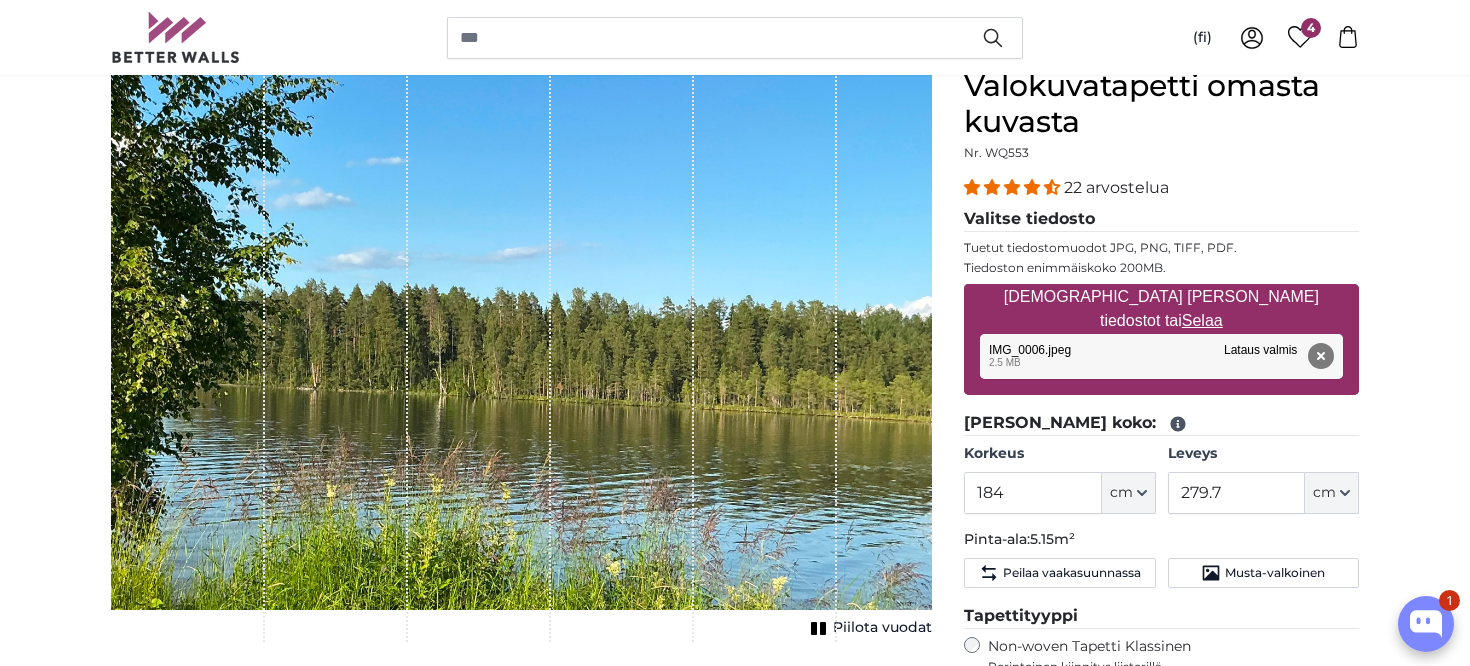 click on "[DEMOGRAPHIC_DATA] [PERSON_NAME] tiedostot tai  Selaa" at bounding box center [1161, 309] 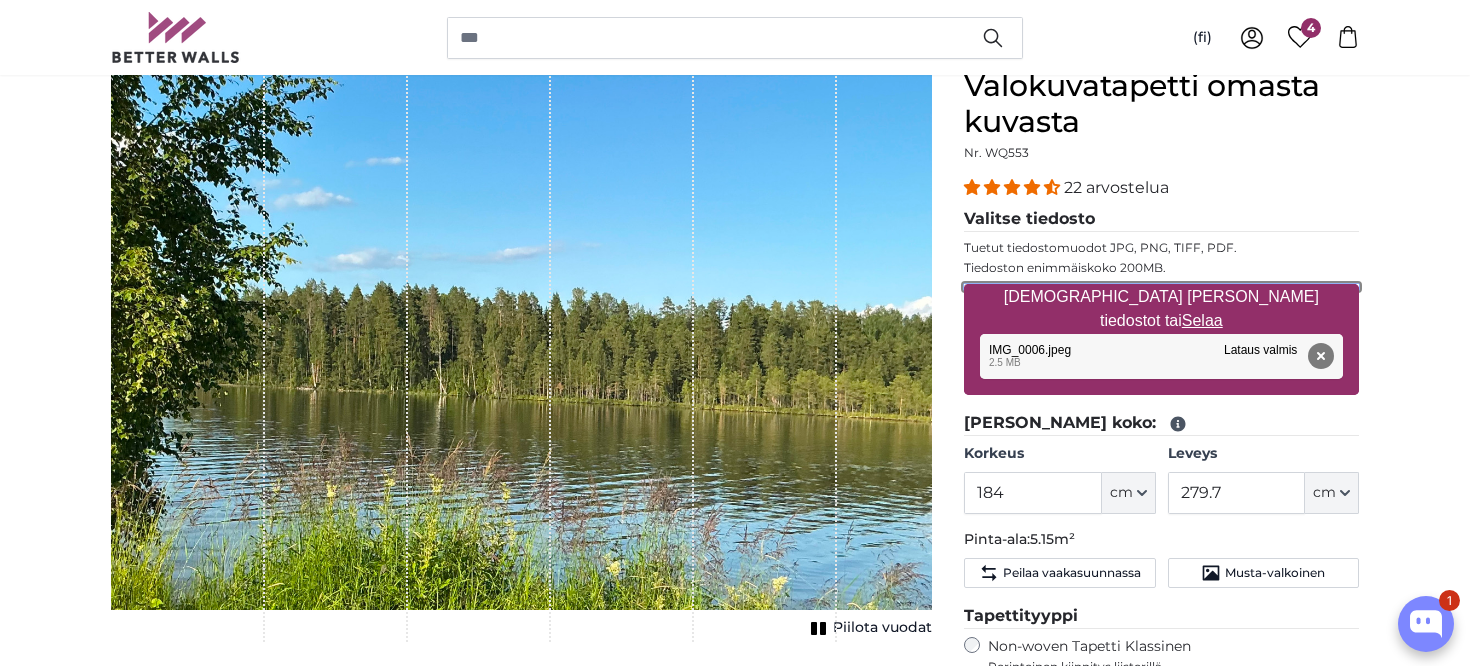 click on "[DEMOGRAPHIC_DATA] [PERSON_NAME] tiedostot tai  Selaa" at bounding box center (1161, 287) 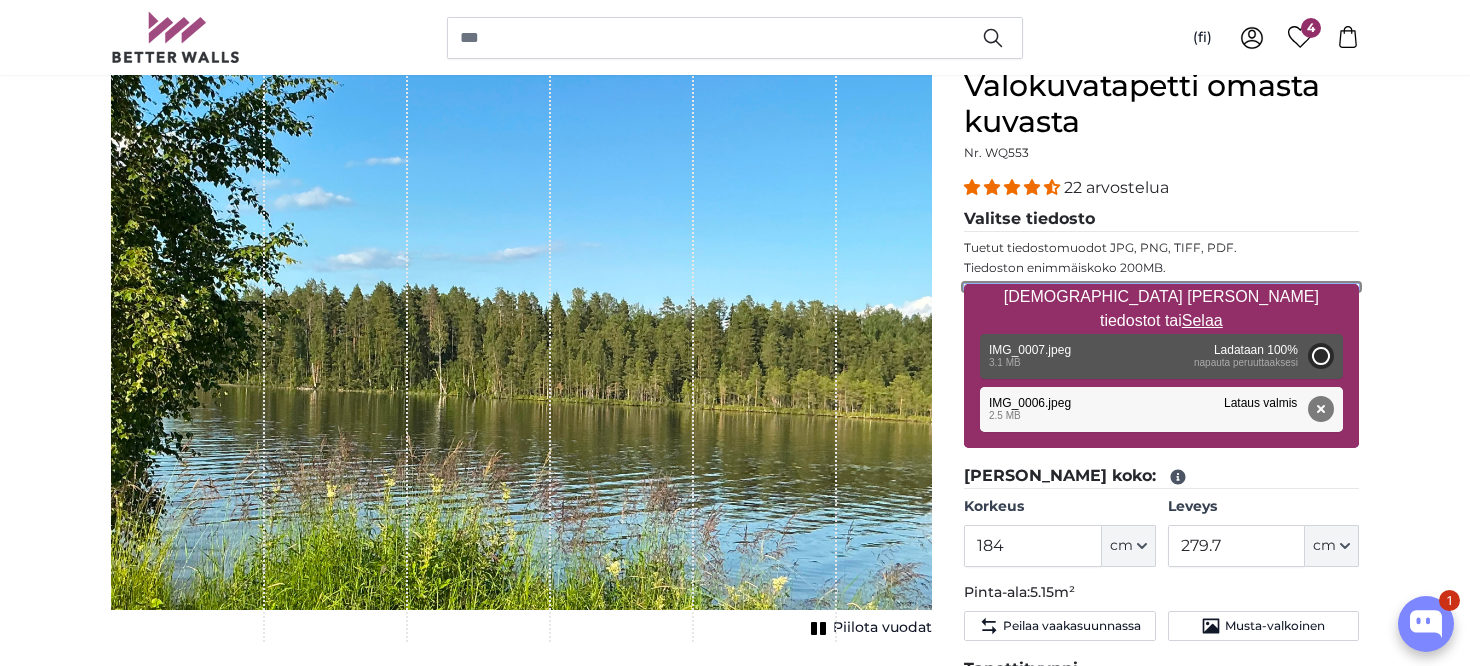 type on "200" 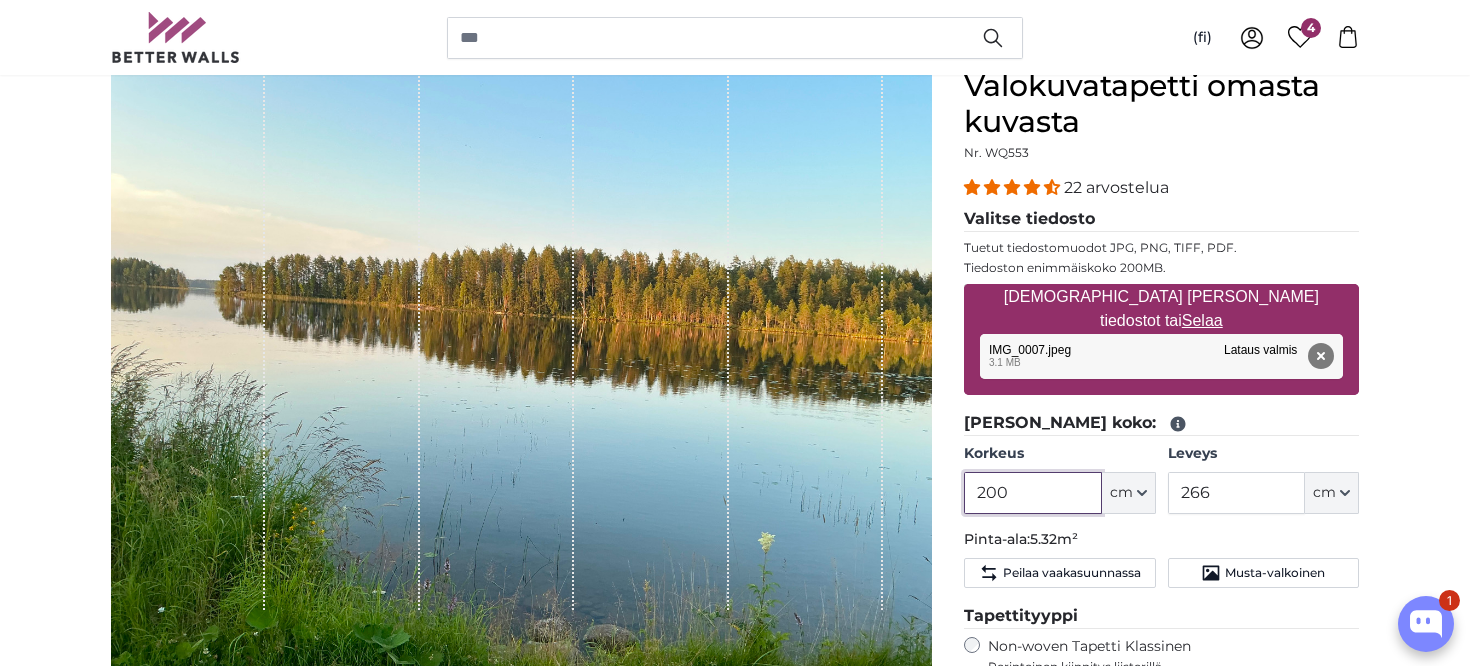 click on "200" at bounding box center [1032, 493] 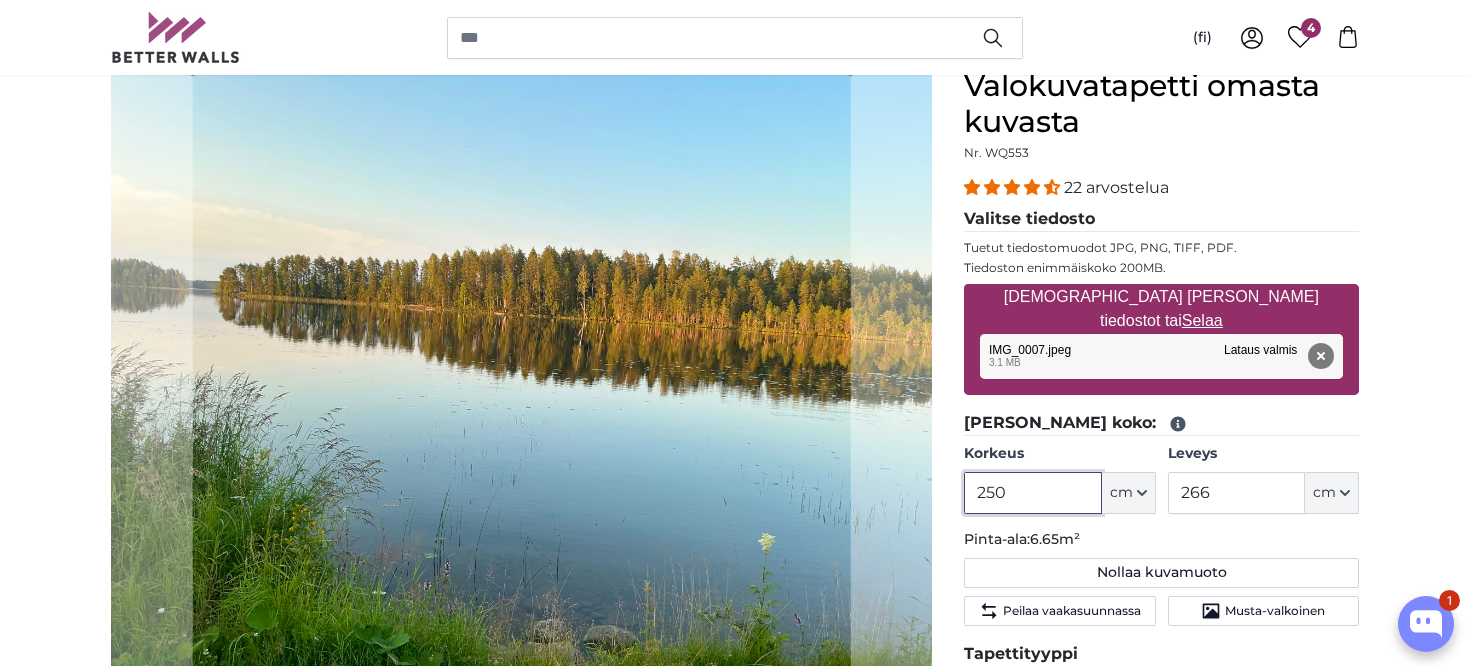 type on "250" 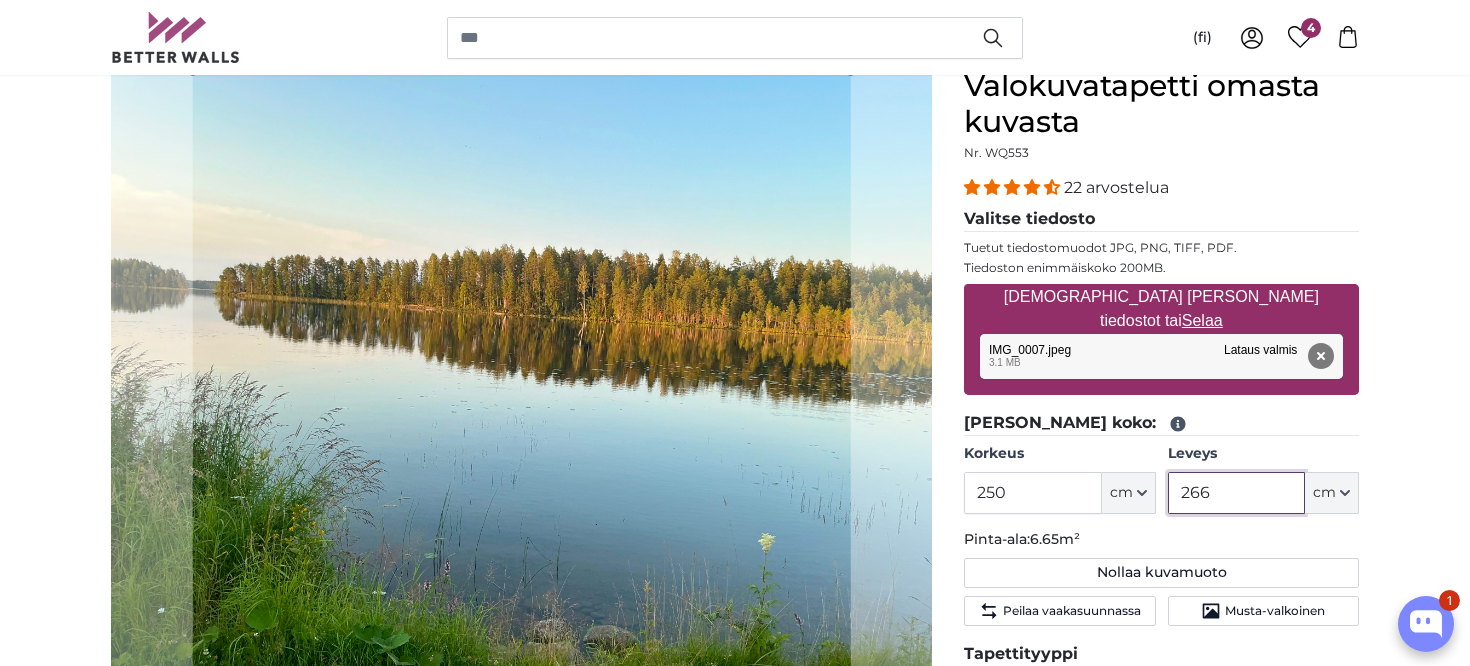 click on "266" at bounding box center [1236, 493] 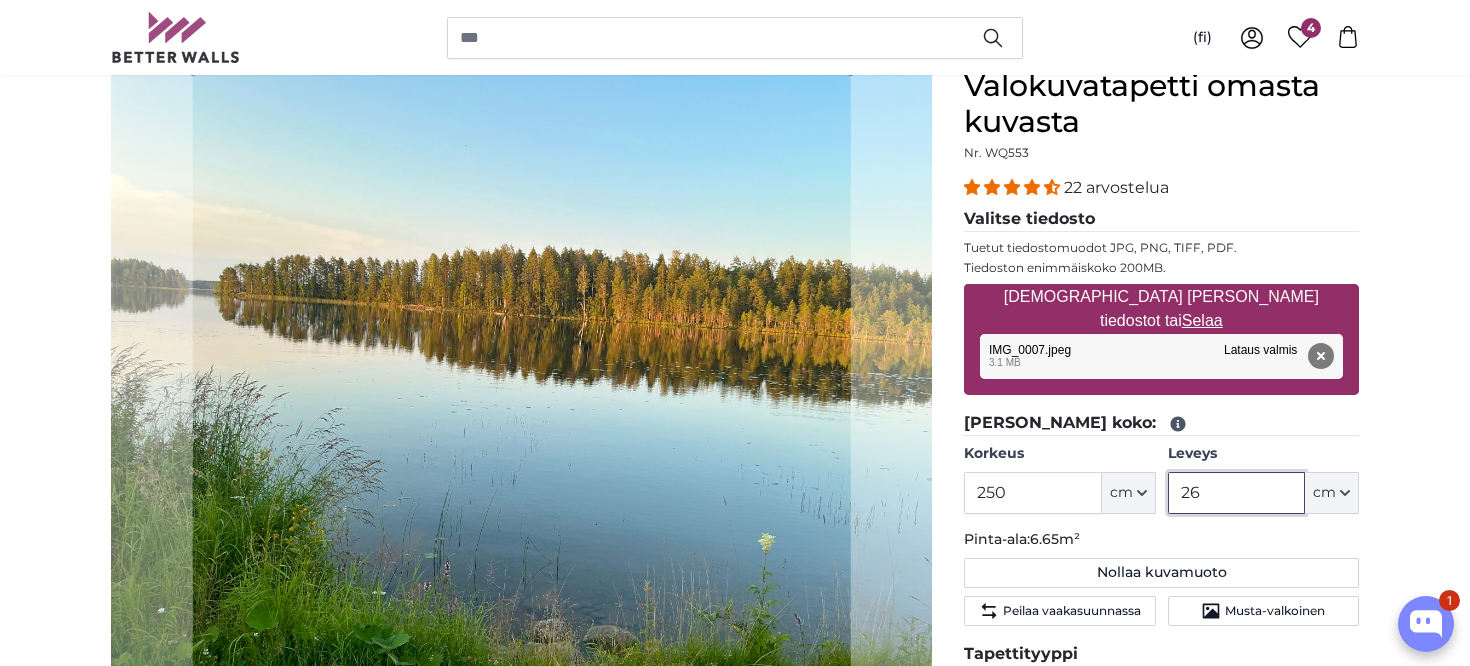 type on "2" 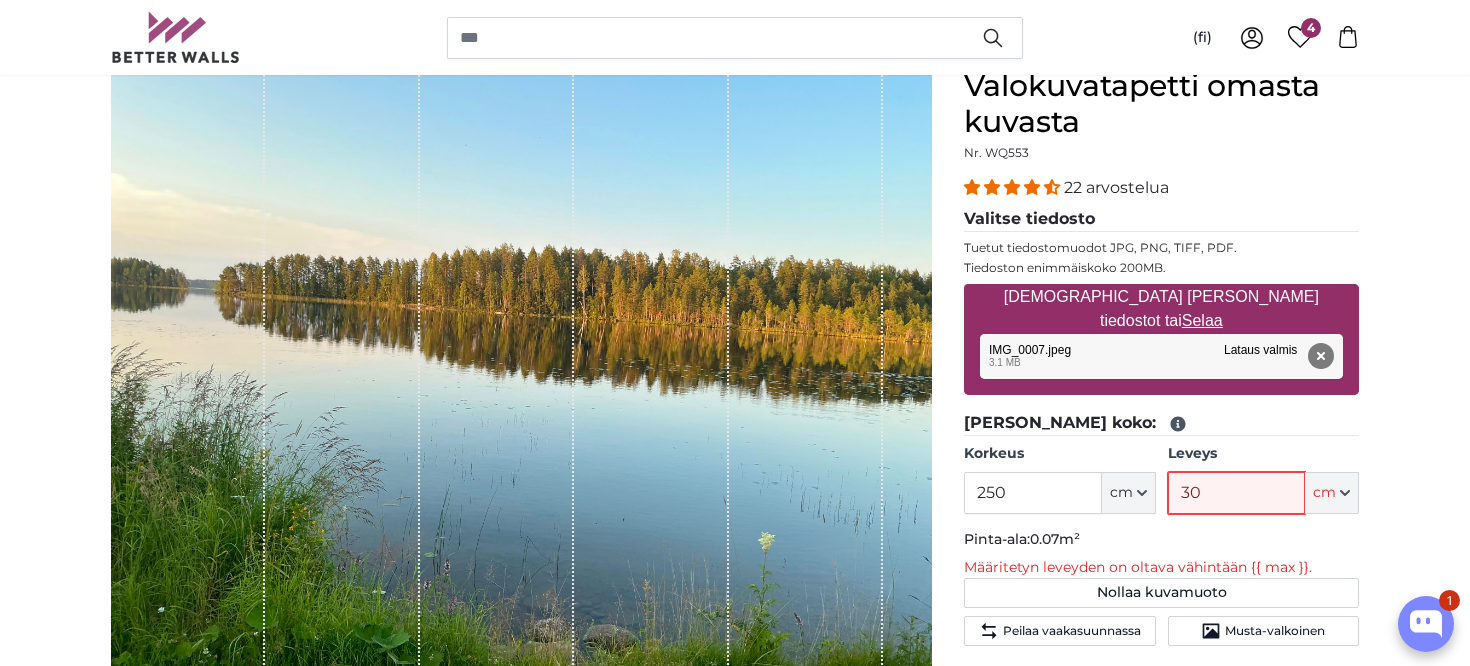 type on "300" 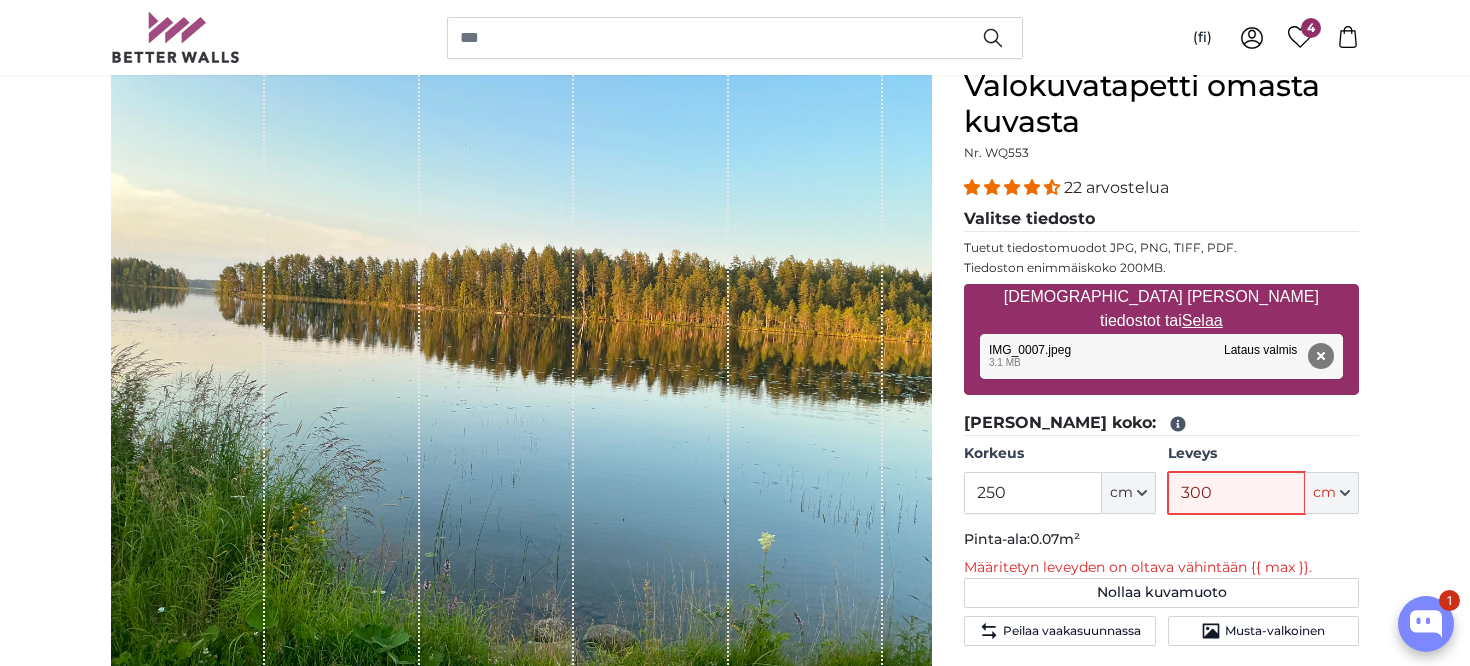 type 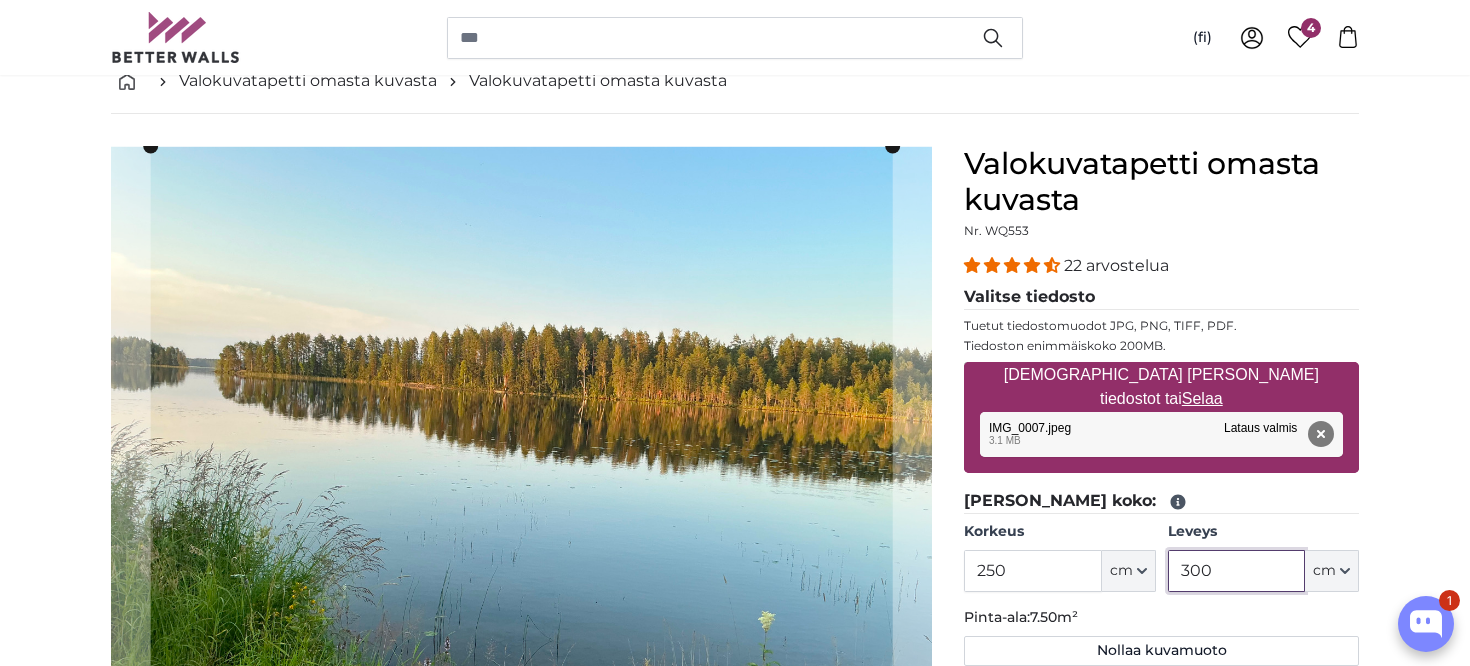 scroll, scrollTop: 125, scrollLeft: 0, axis: vertical 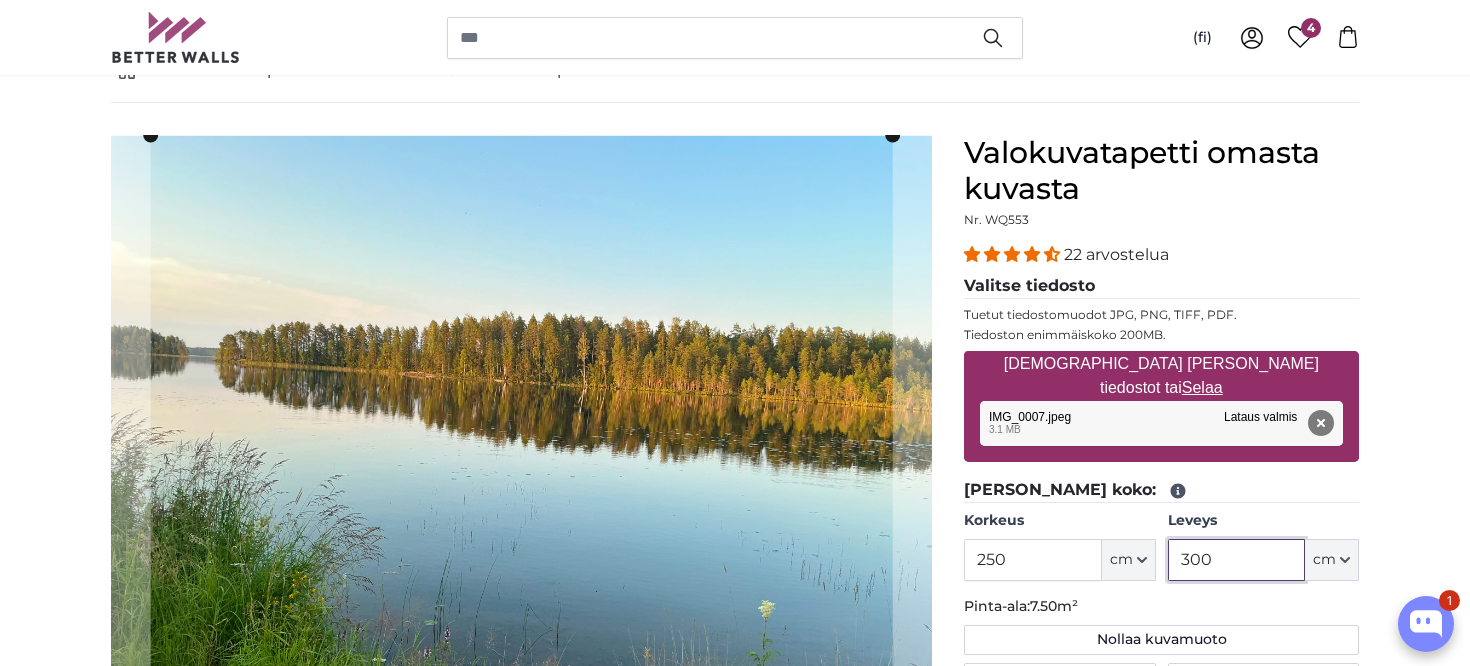 type on "300" 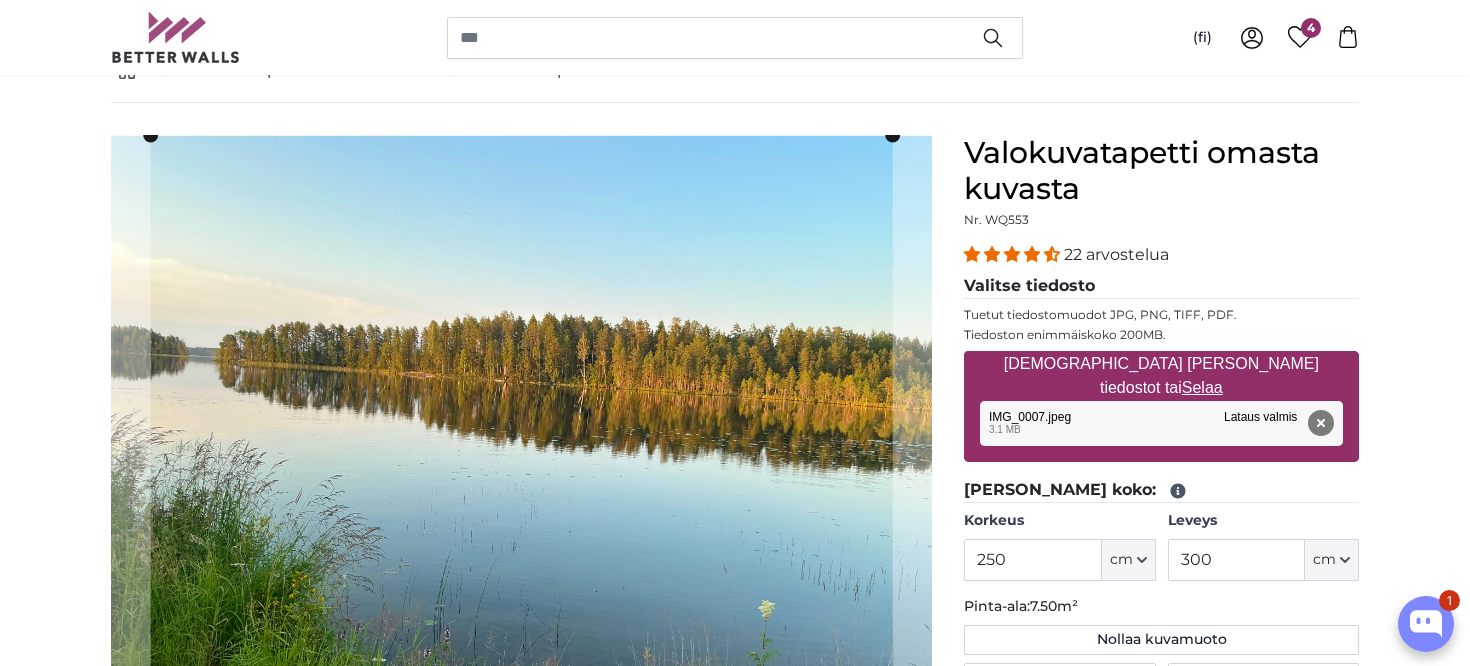 click on "[DEMOGRAPHIC_DATA] [PERSON_NAME] tiedostot tai  Selaa" at bounding box center (1161, 376) 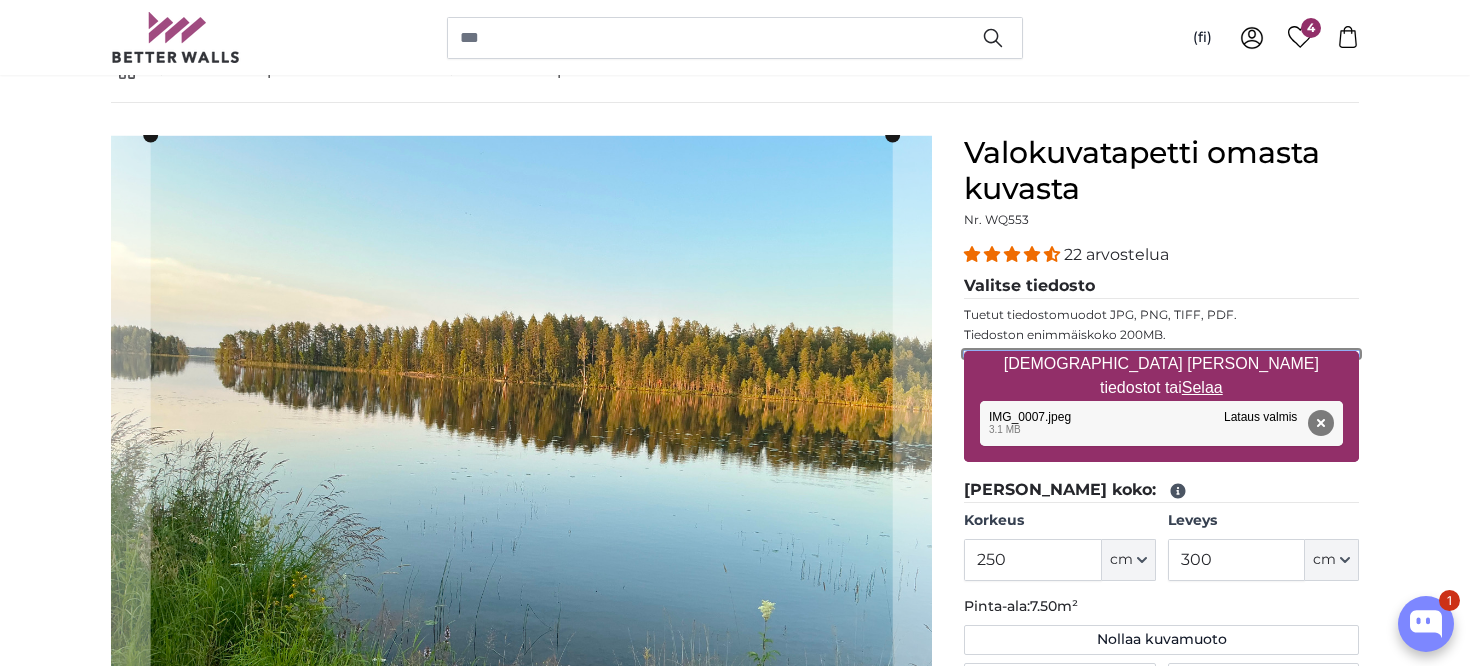 click on "[DEMOGRAPHIC_DATA] [PERSON_NAME] tiedostot tai  Selaa" at bounding box center (1161, 354) 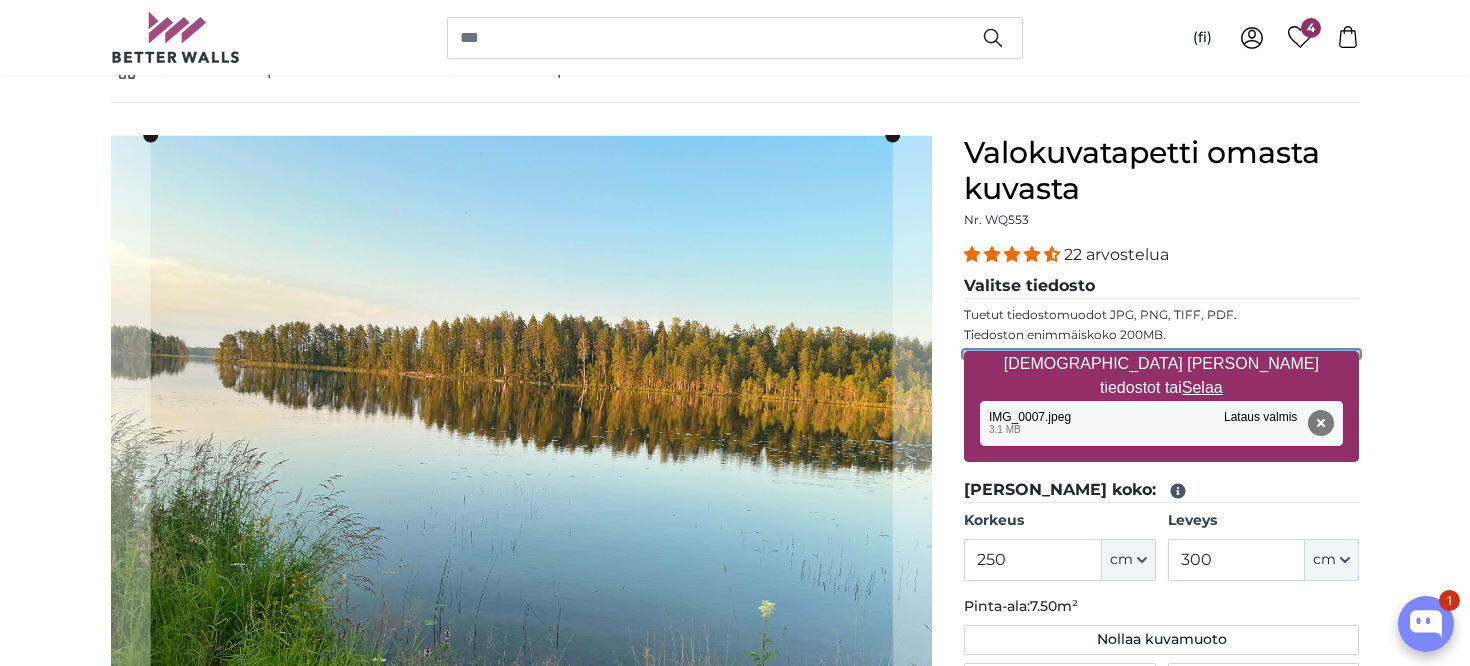 type on "**********" 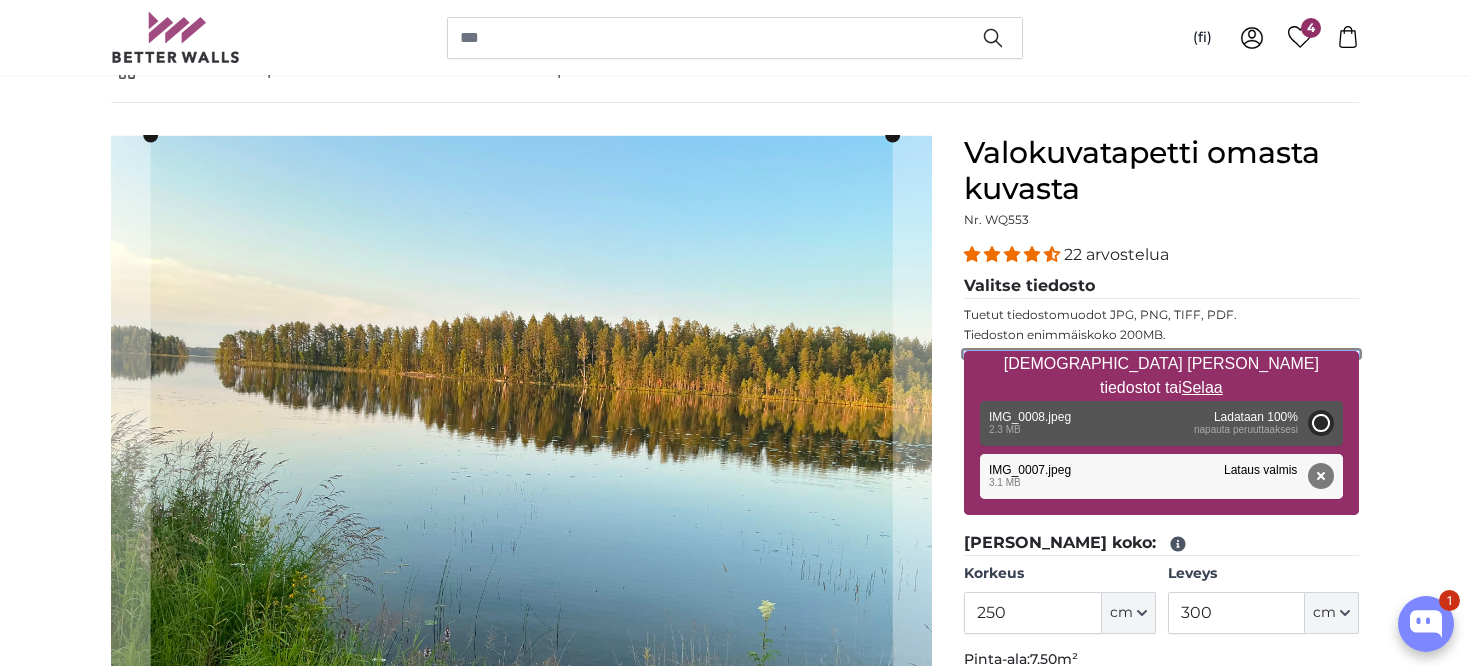 type on "200" 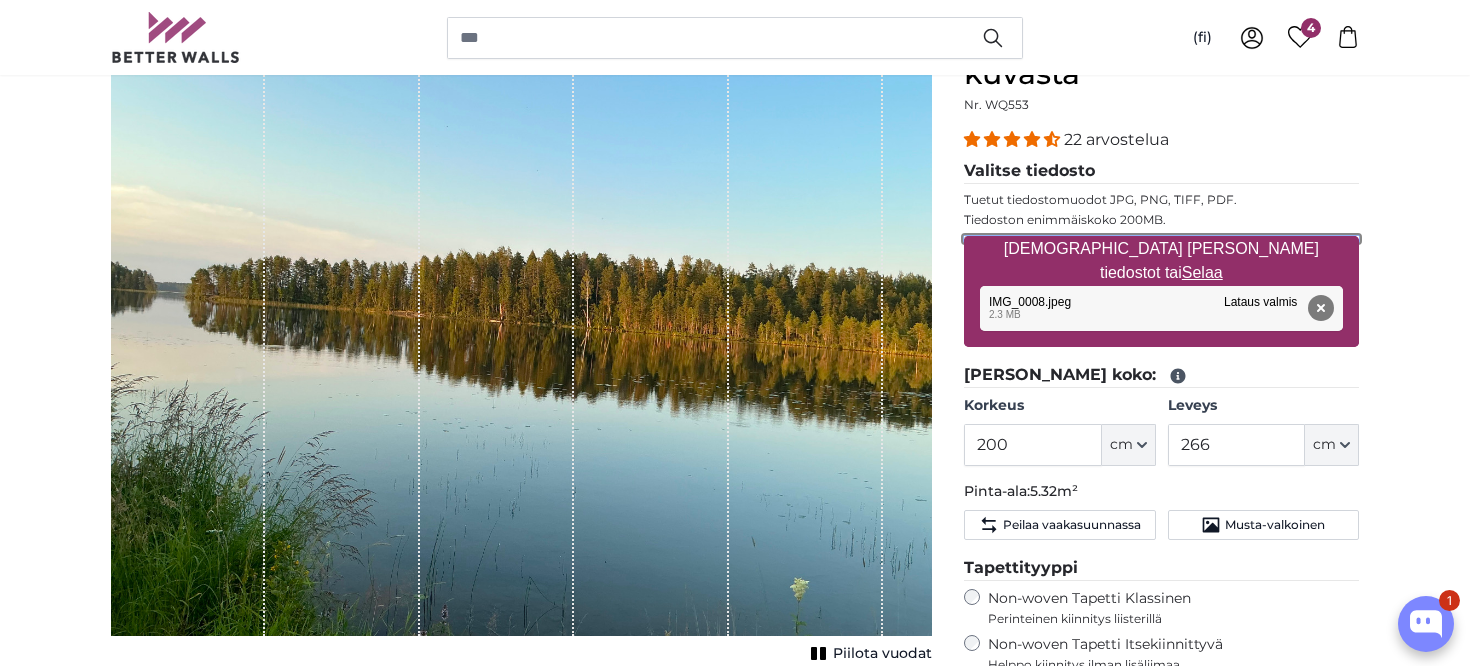 scroll, scrollTop: 248, scrollLeft: 0, axis: vertical 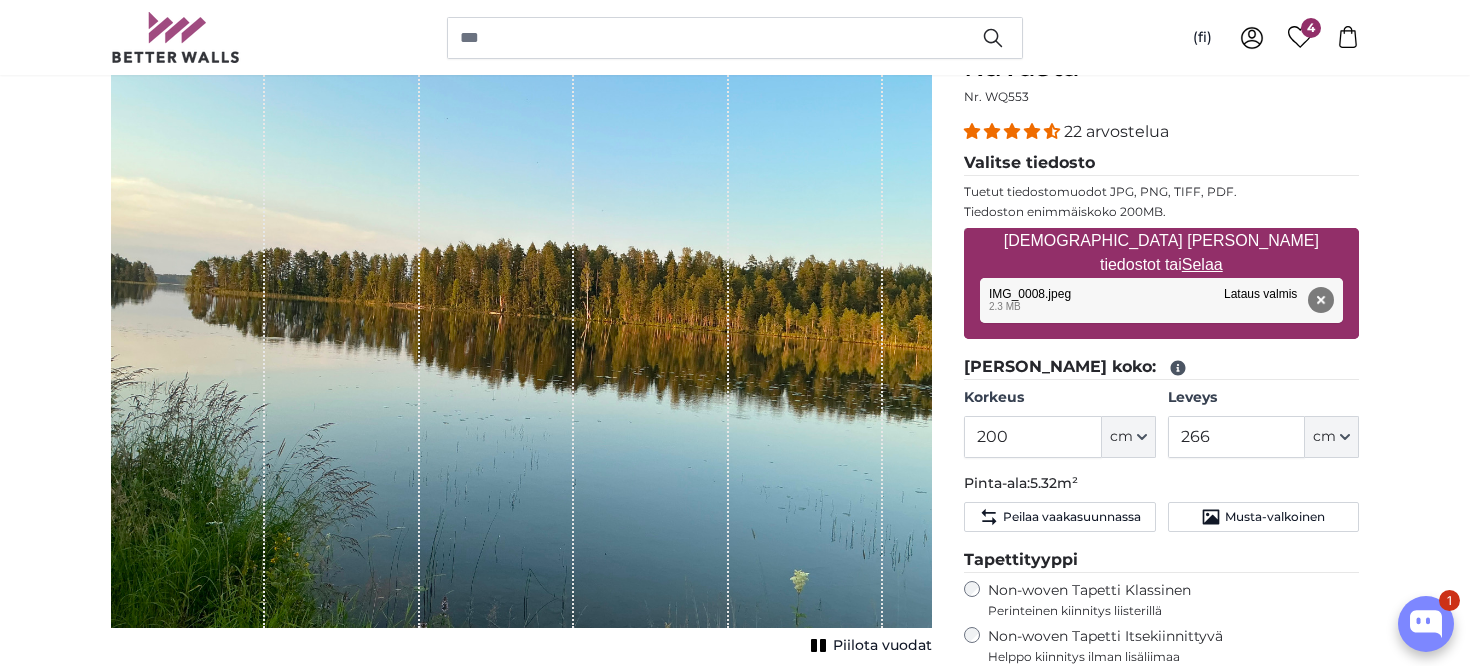 click on "Piilota vuodat" at bounding box center (882, 646) 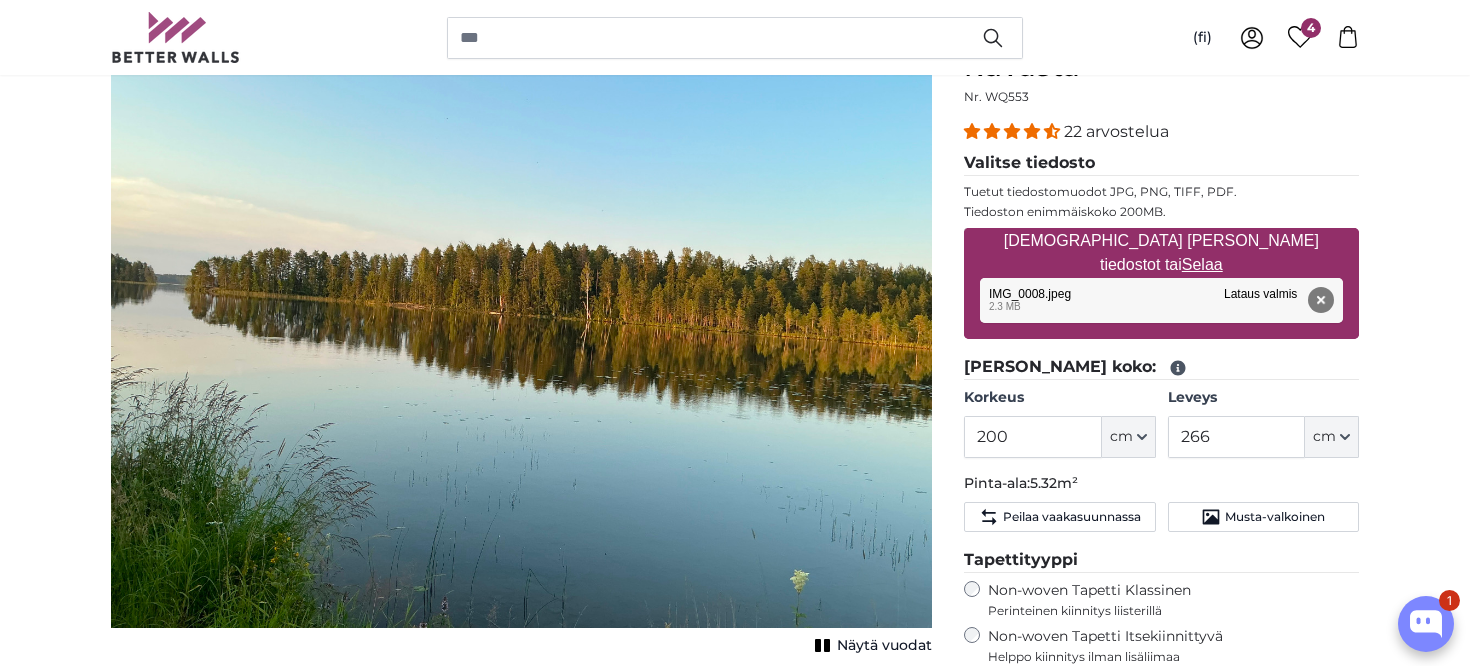 scroll, scrollTop: 249, scrollLeft: 0, axis: vertical 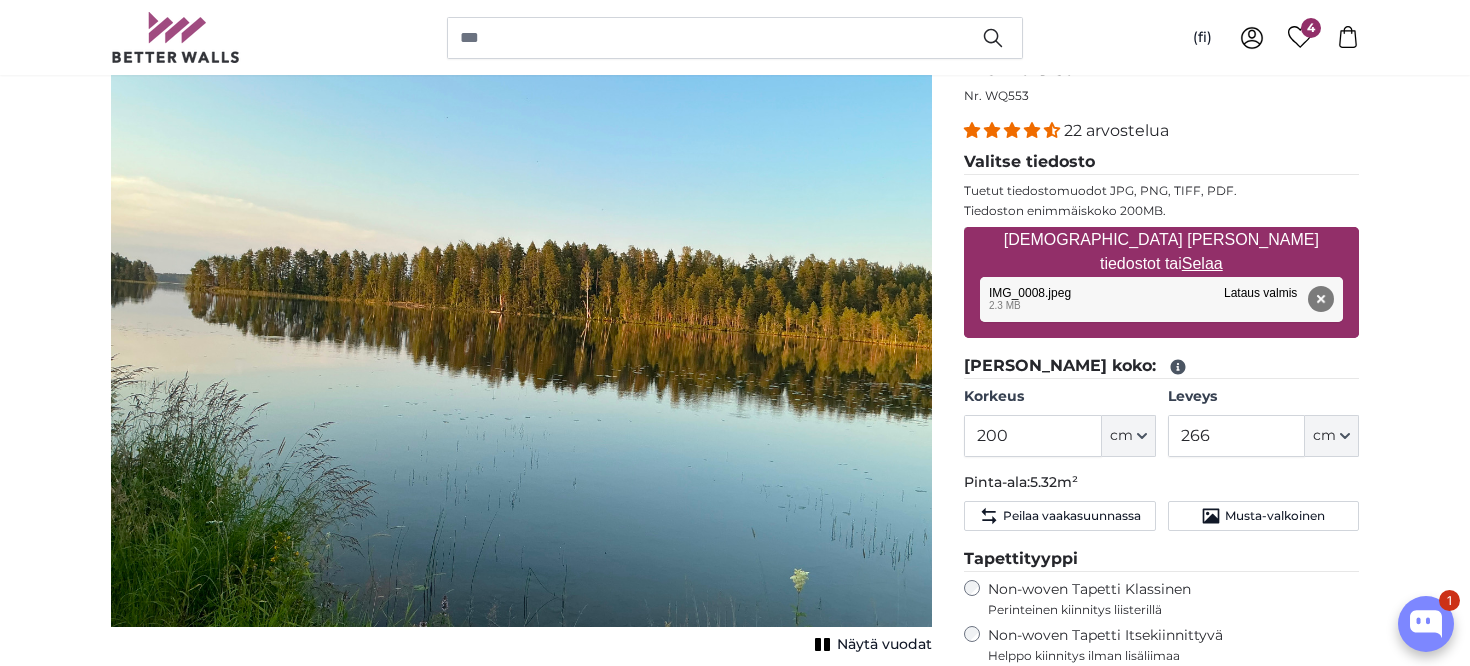 click on "[DEMOGRAPHIC_DATA] [PERSON_NAME] tiedostot tai  Selaa" at bounding box center [1161, 252] 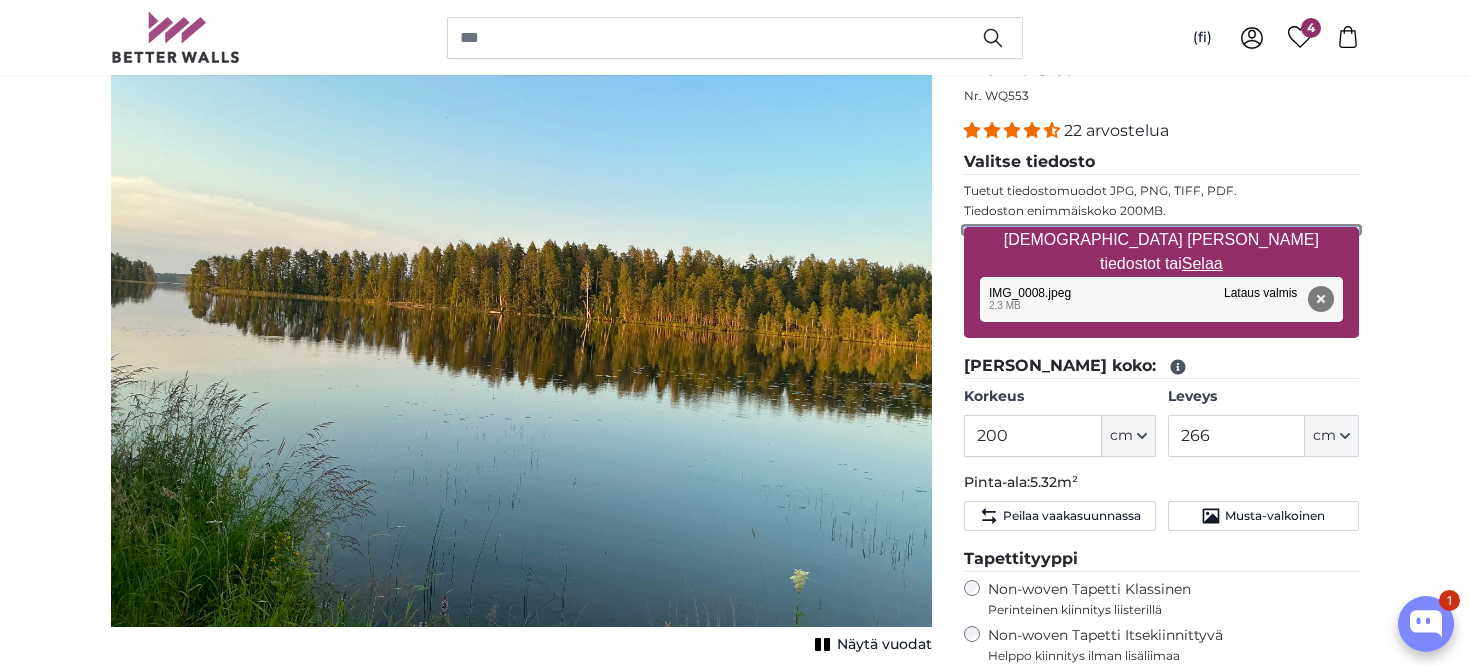 click on "[DEMOGRAPHIC_DATA] [PERSON_NAME] tiedostot tai  Selaa" at bounding box center [1161, 230] 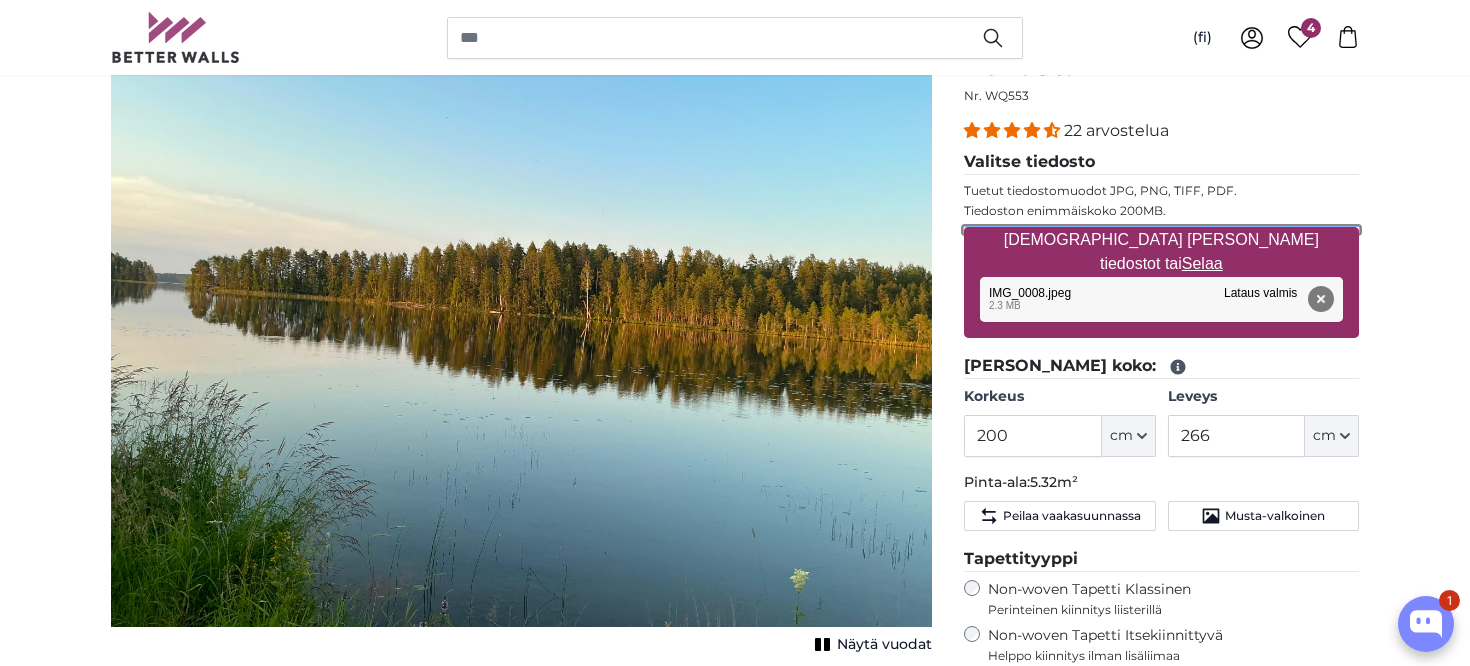 type on "**********" 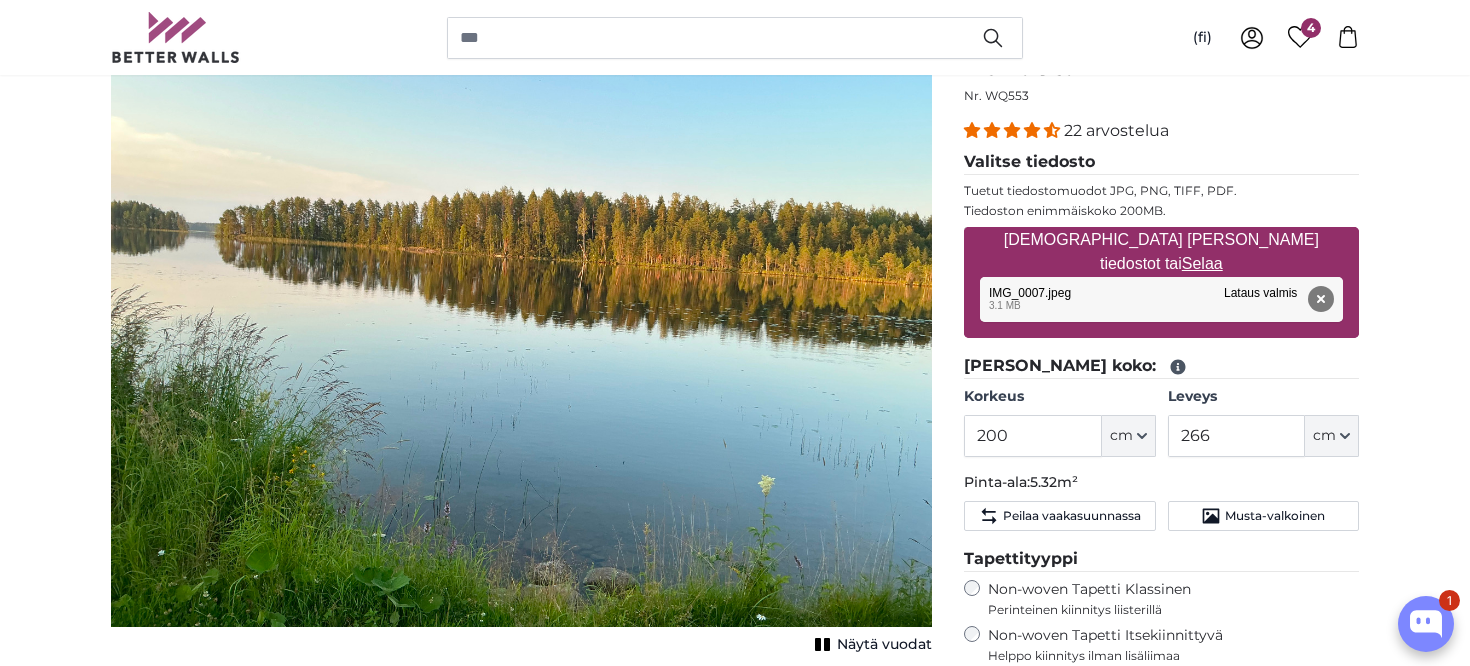 click on "Näytä vuodat" at bounding box center (884, 645) 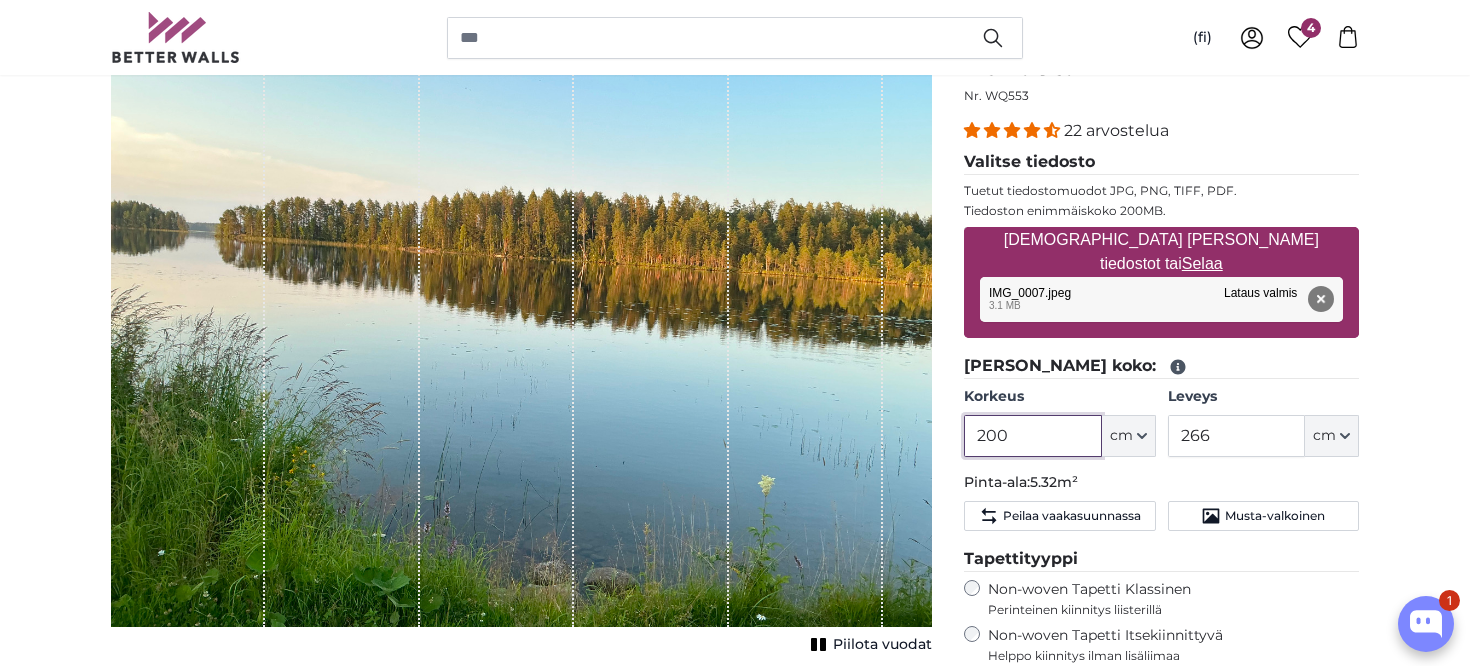 click on "200" at bounding box center [1032, 436] 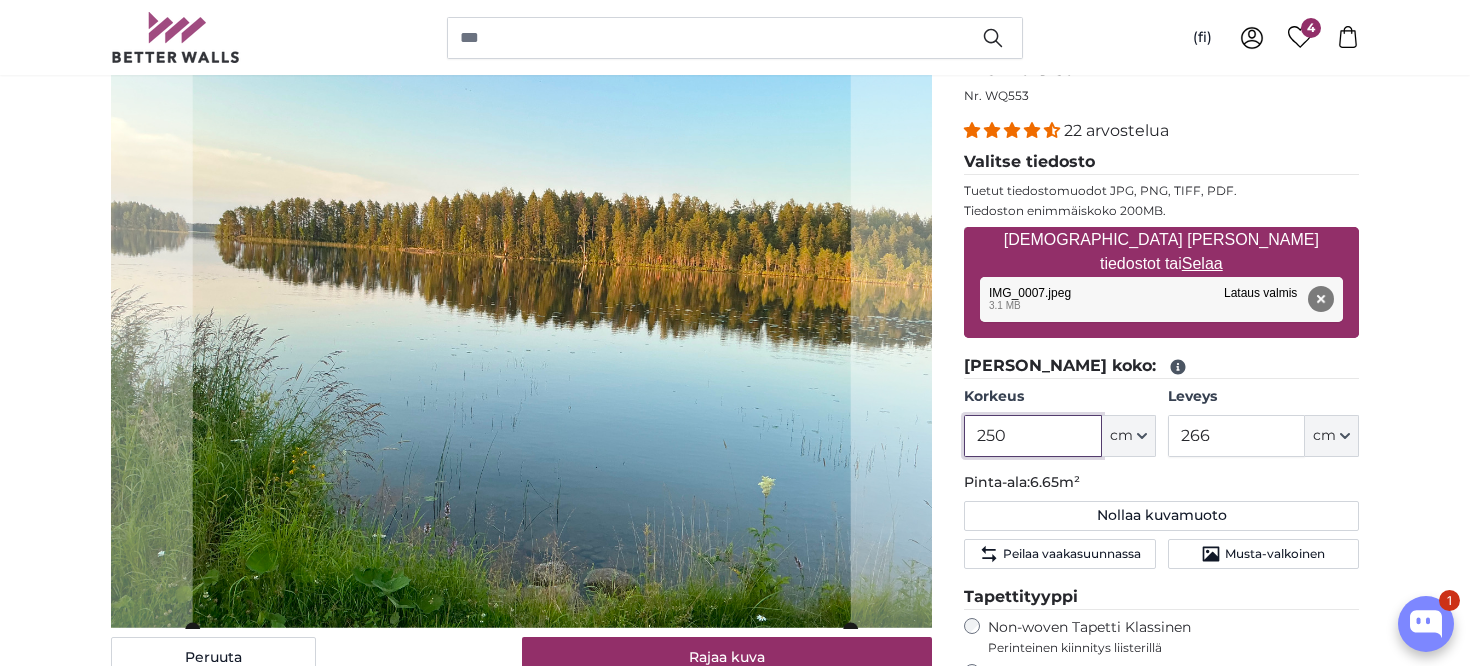 type on "250" 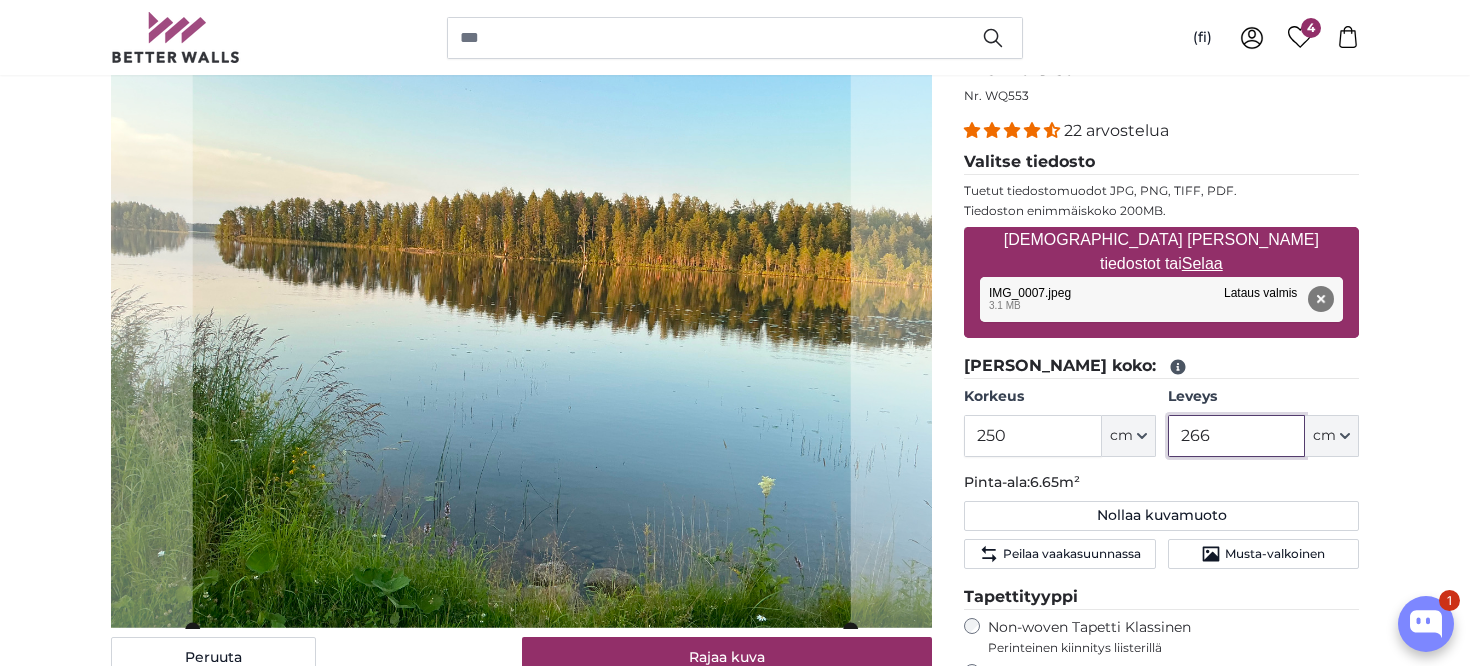 click on "266" at bounding box center (1236, 436) 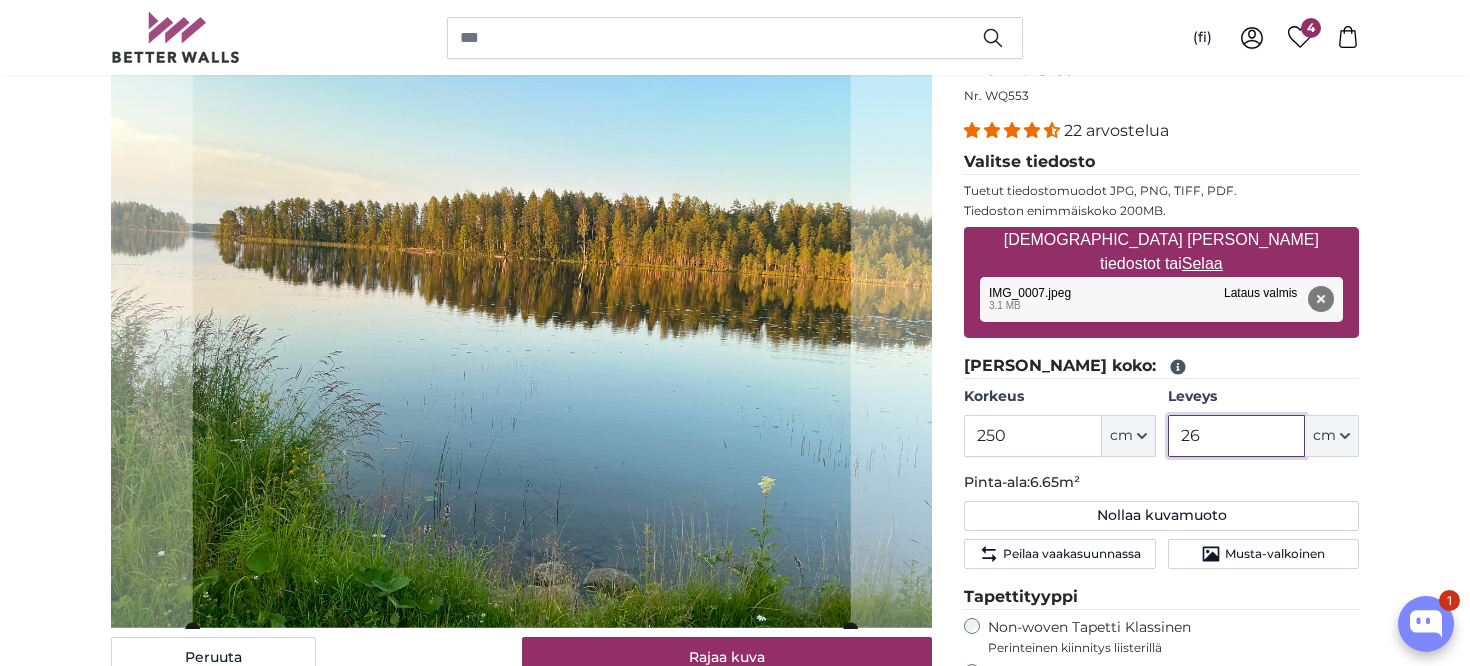type on "2" 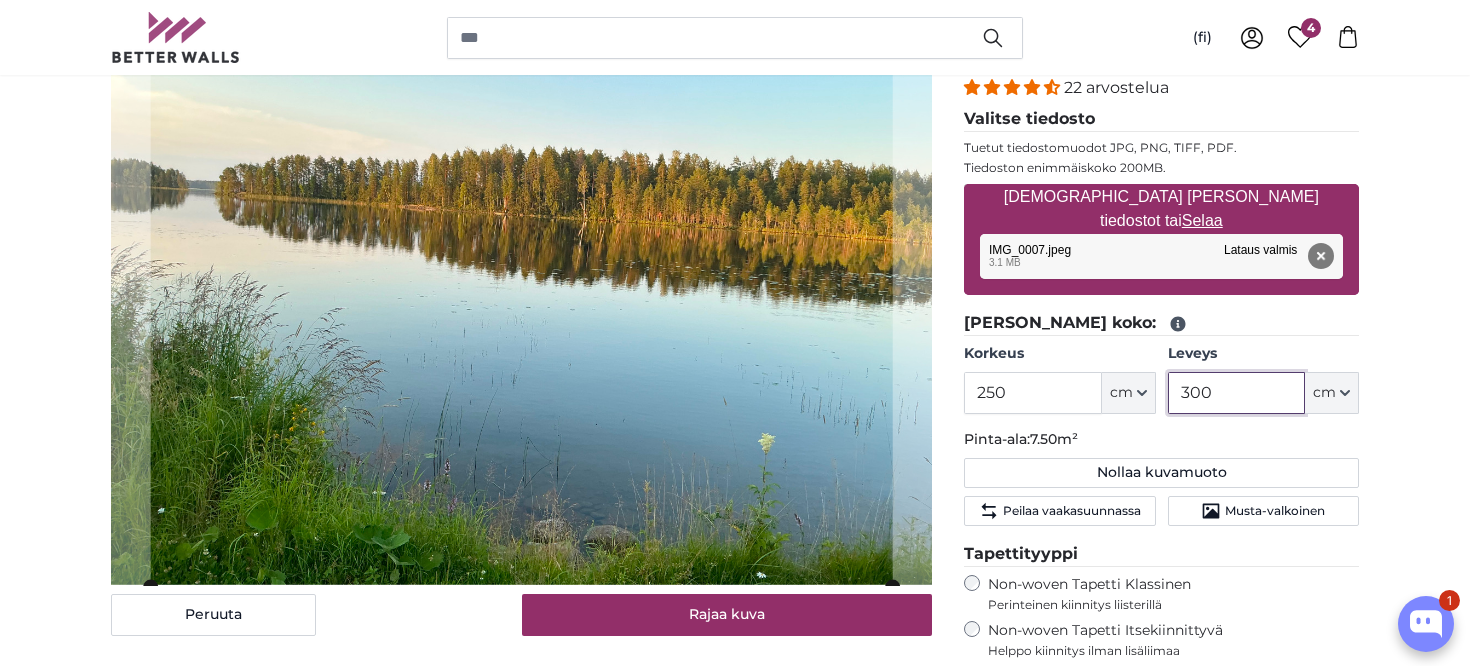 scroll, scrollTop: 300, scrollLeft: 0, axis: vertical 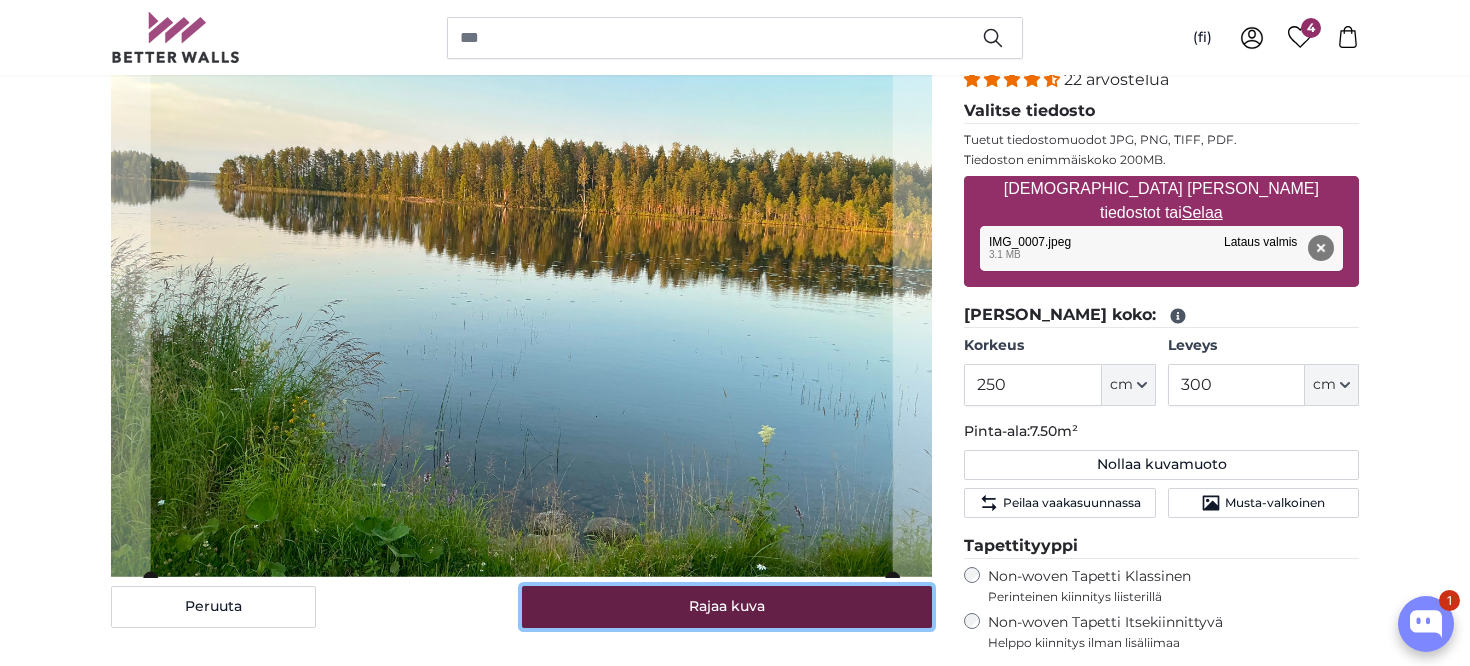 click on "Rajaa kuva" at bounding box center [727, 607] 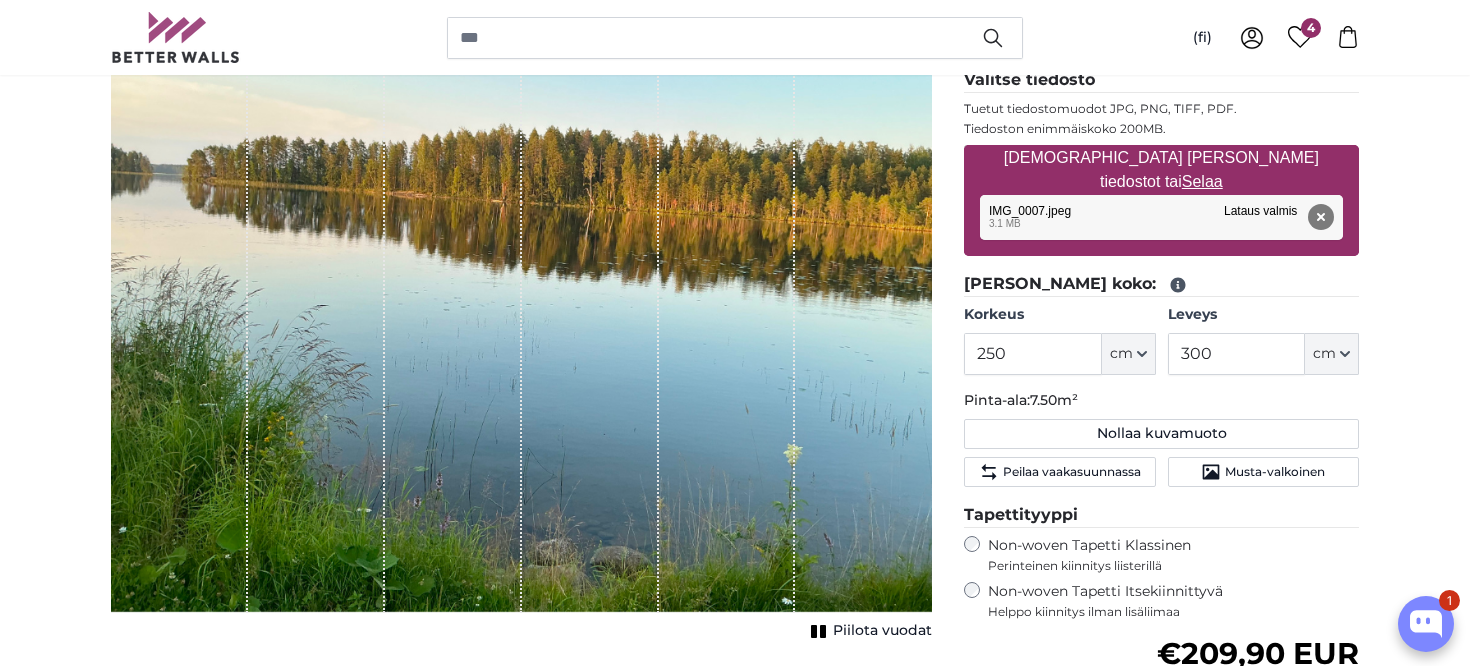 scroll, scrollTop: 334, scrollLeft: 0, axis: vertical 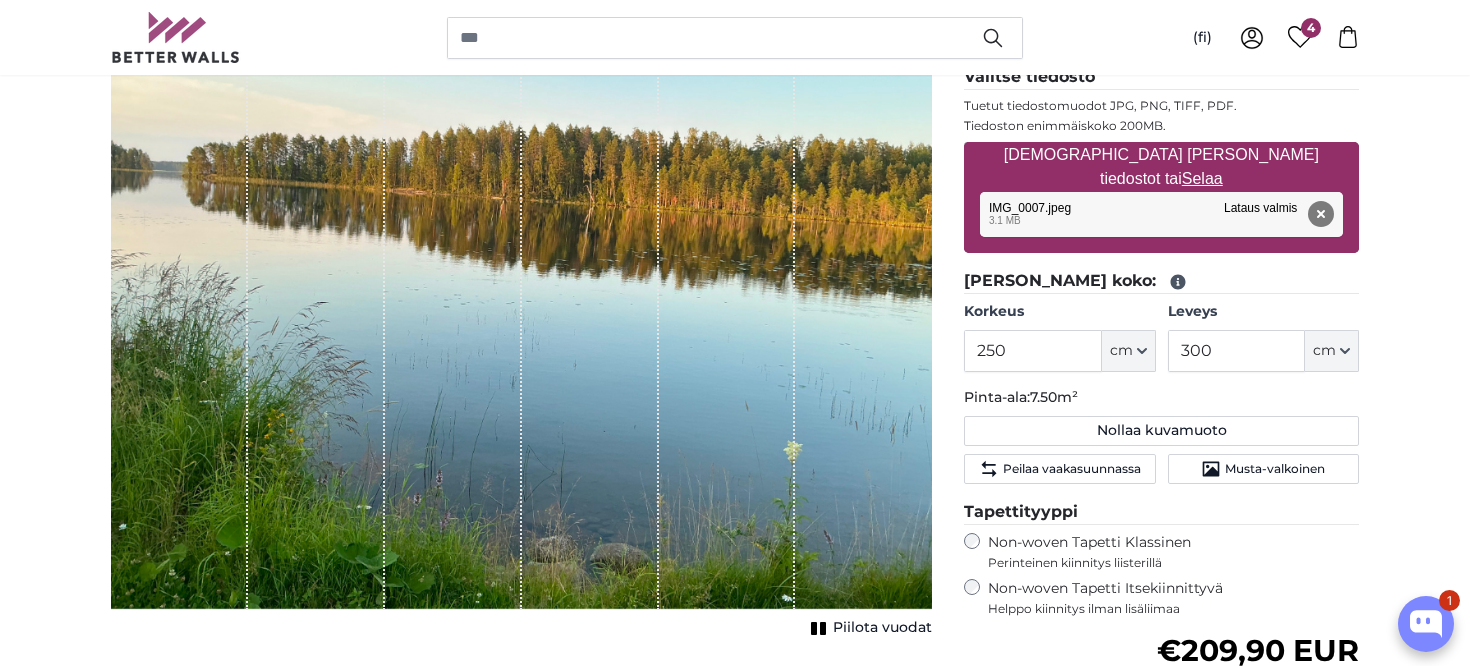 click on "Piilota vuodat" at bounding box center [882, 628] 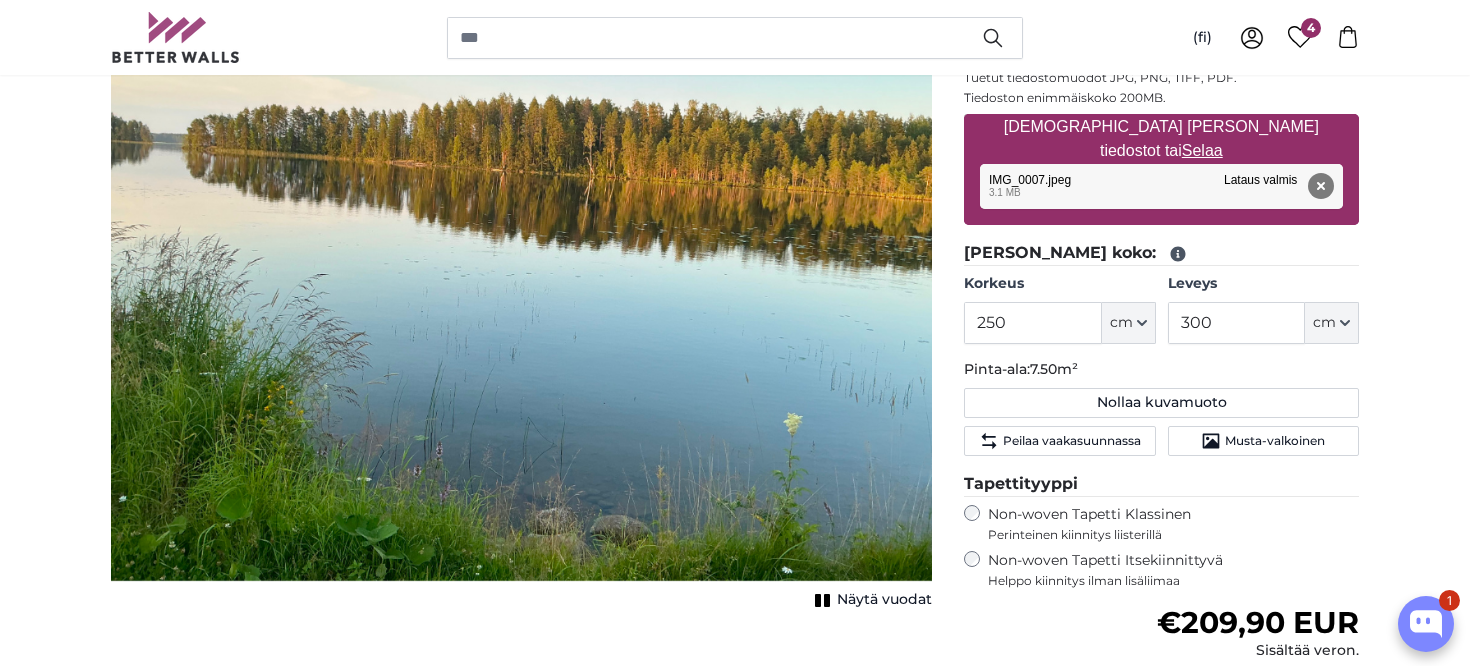 scroll, scrollTop: 383, scrollLeft: 0, axis: vertical 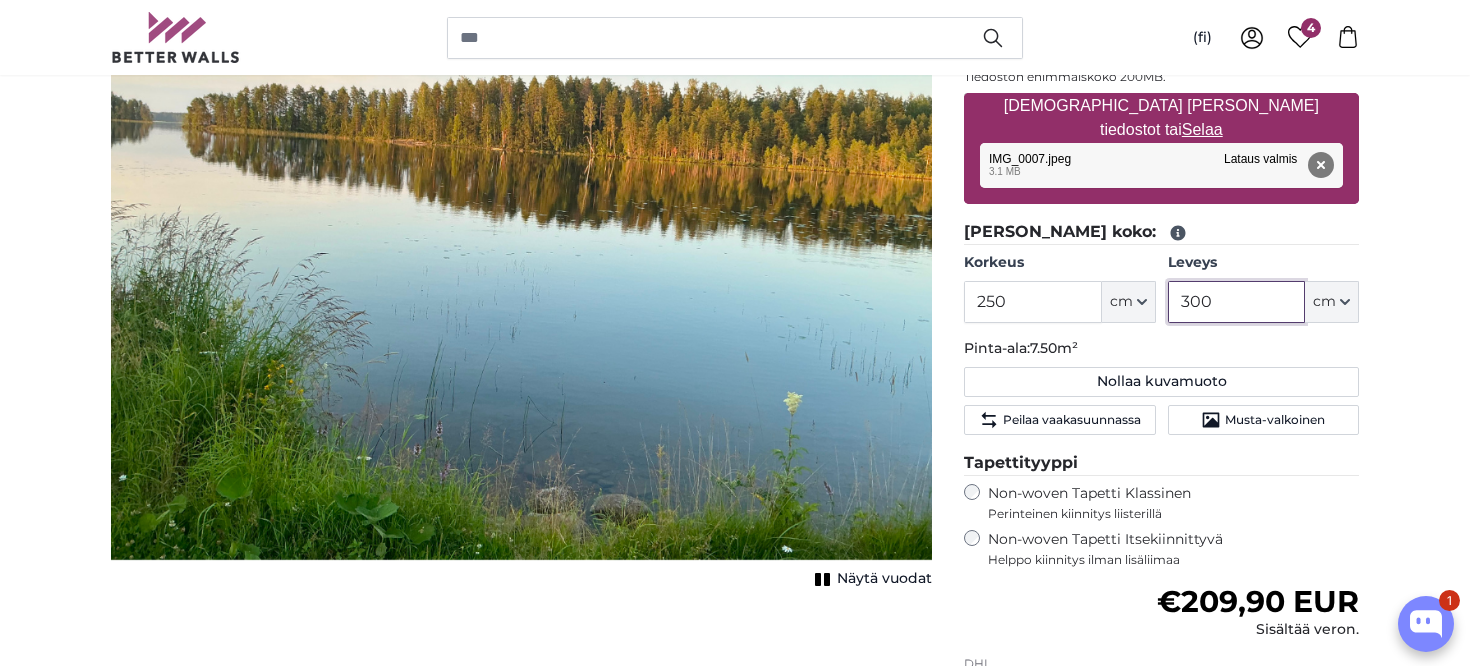 click on "300" at bounding box center (1236, 302) 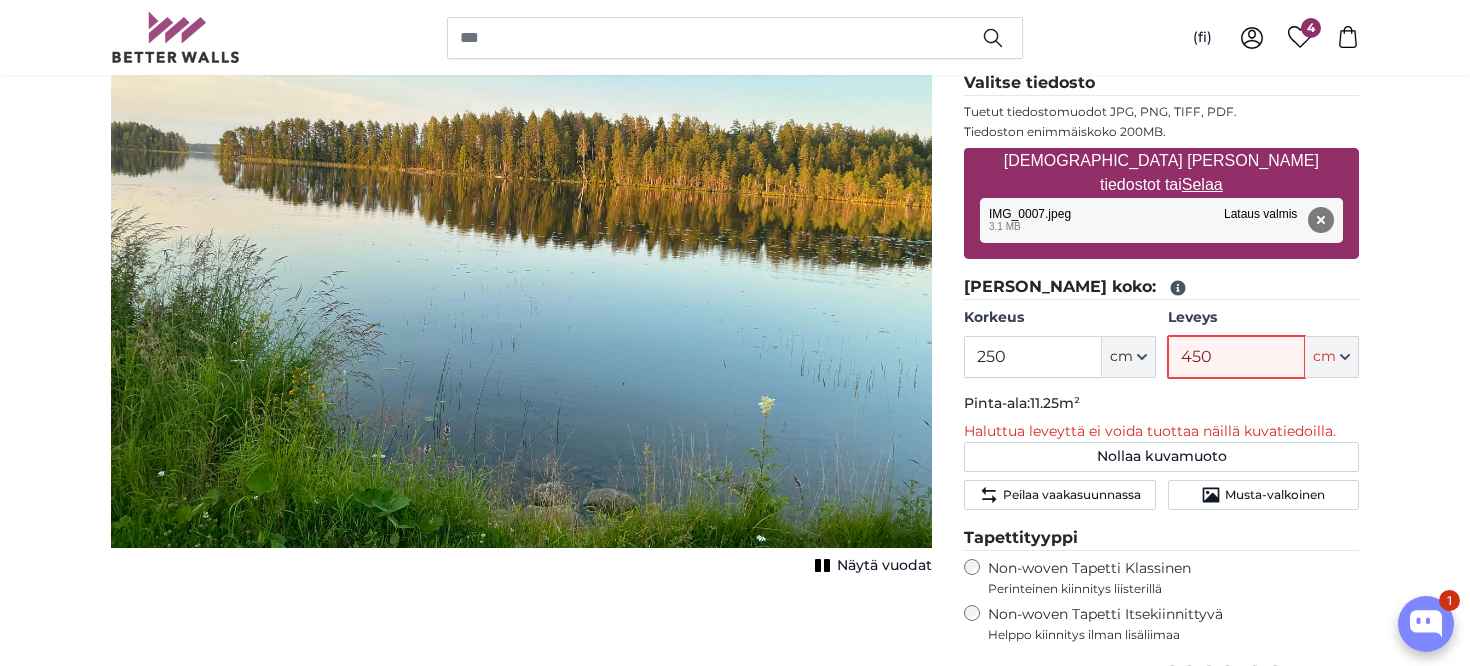 scroll, scrollTop: 327, scrollLeft: 0, axis: vertical 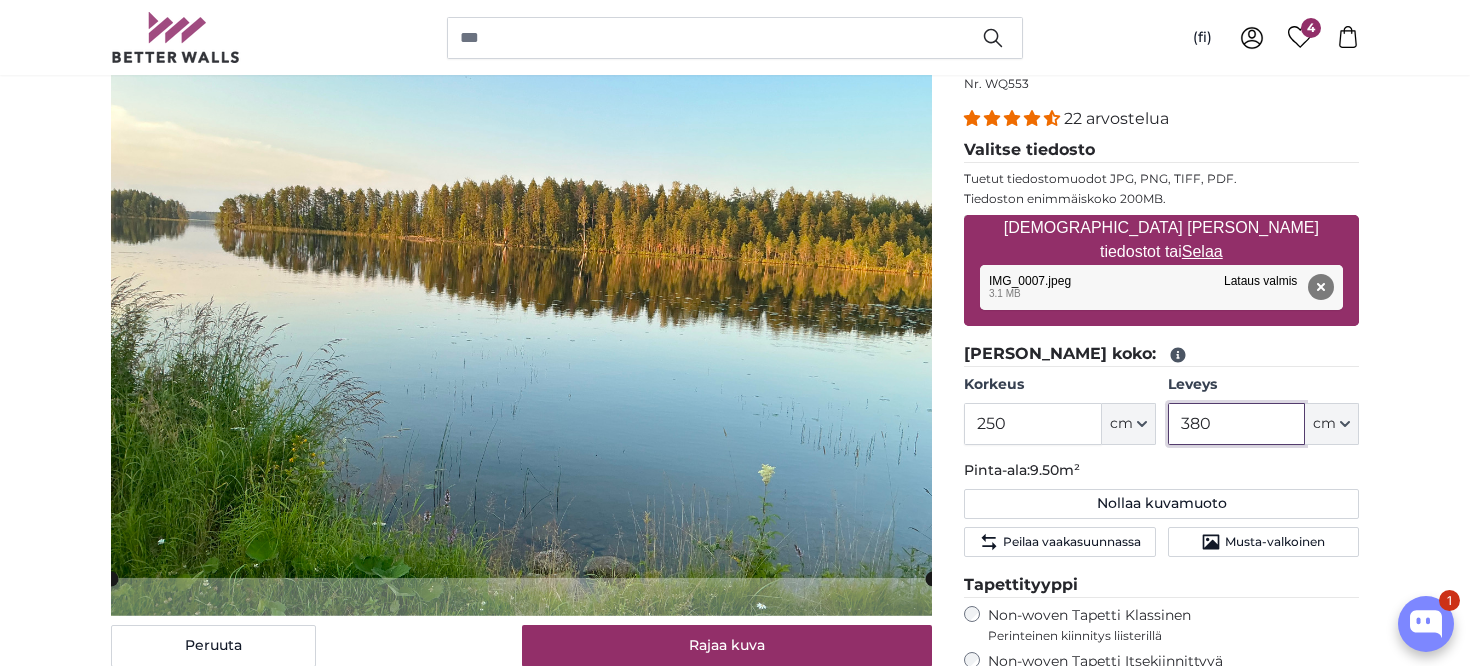 type on "380" 